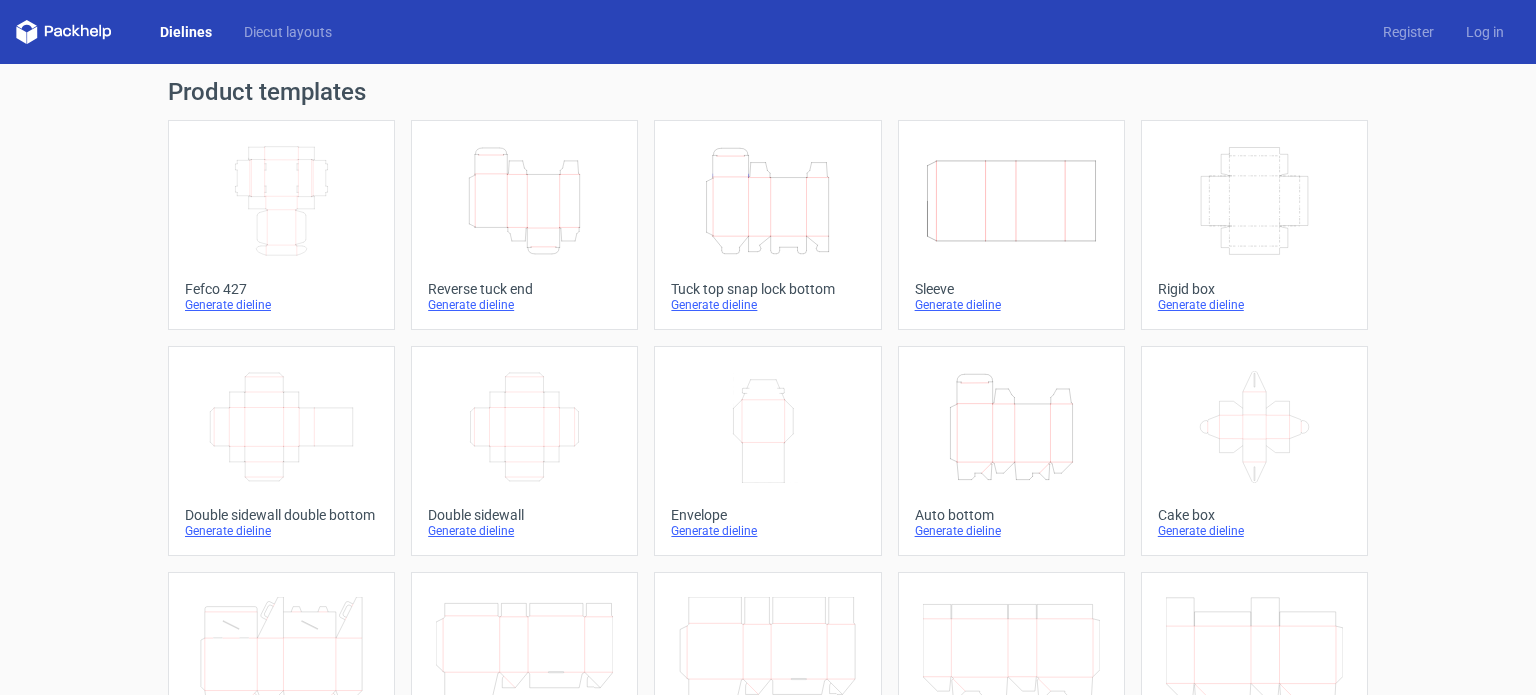 scroll, scrollTop: 0, scrollLeft: 0, axis: both 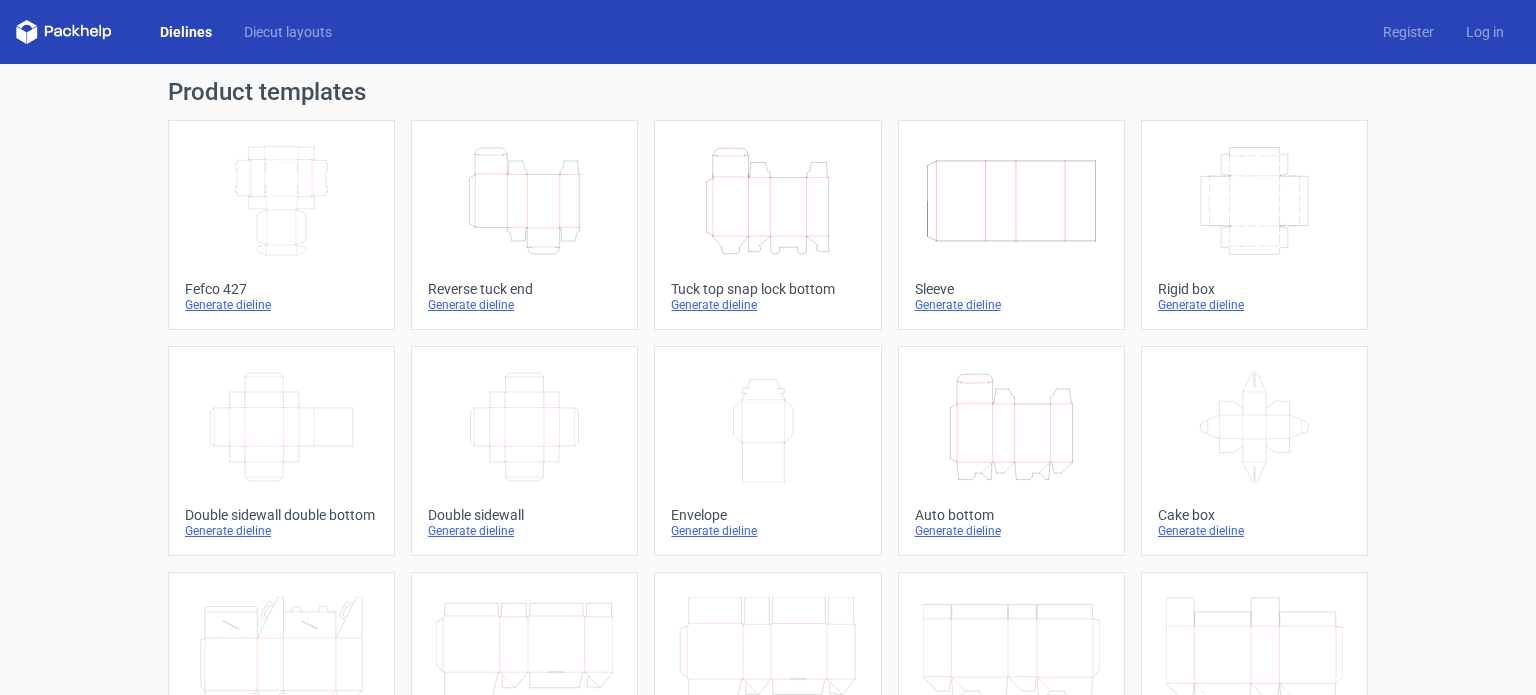 click on "Generate dieline" at bounding box center [1254, 305] 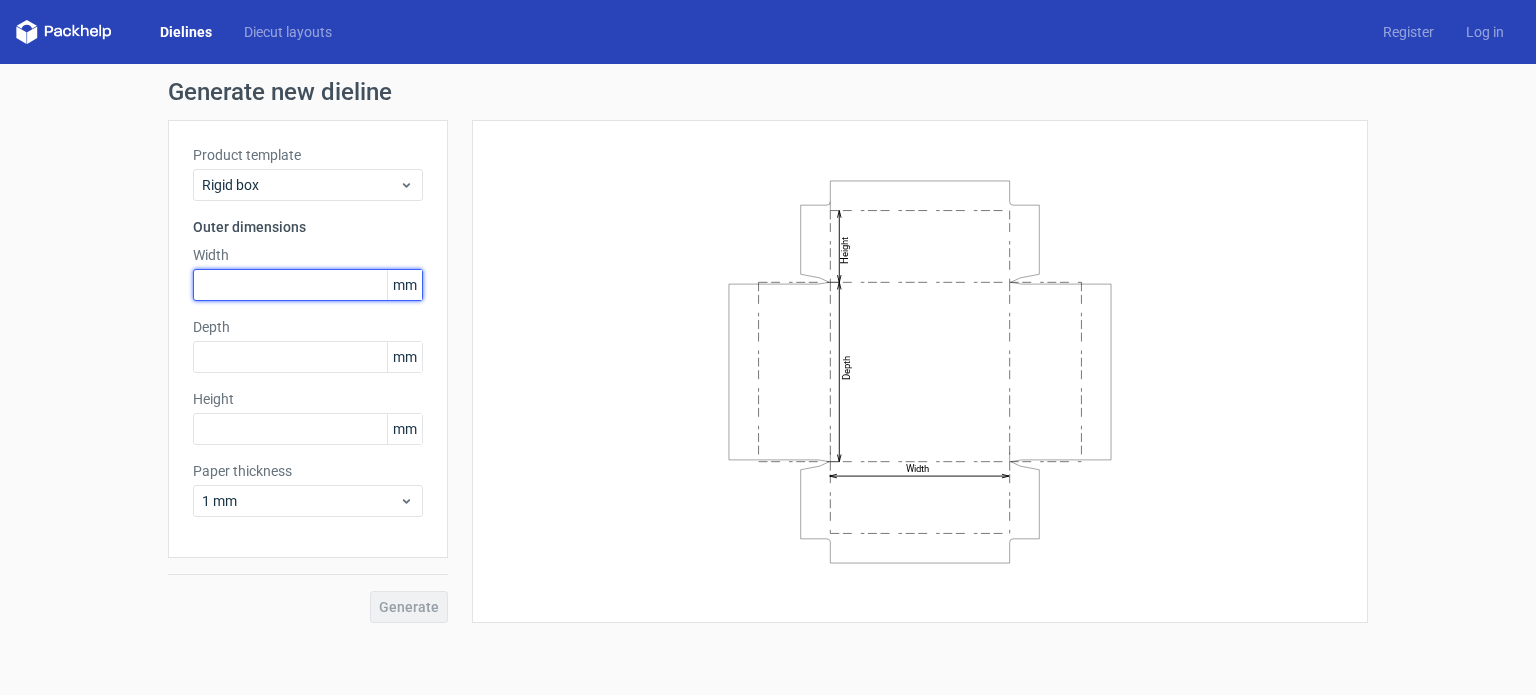 click at bounding box center (308, 285) 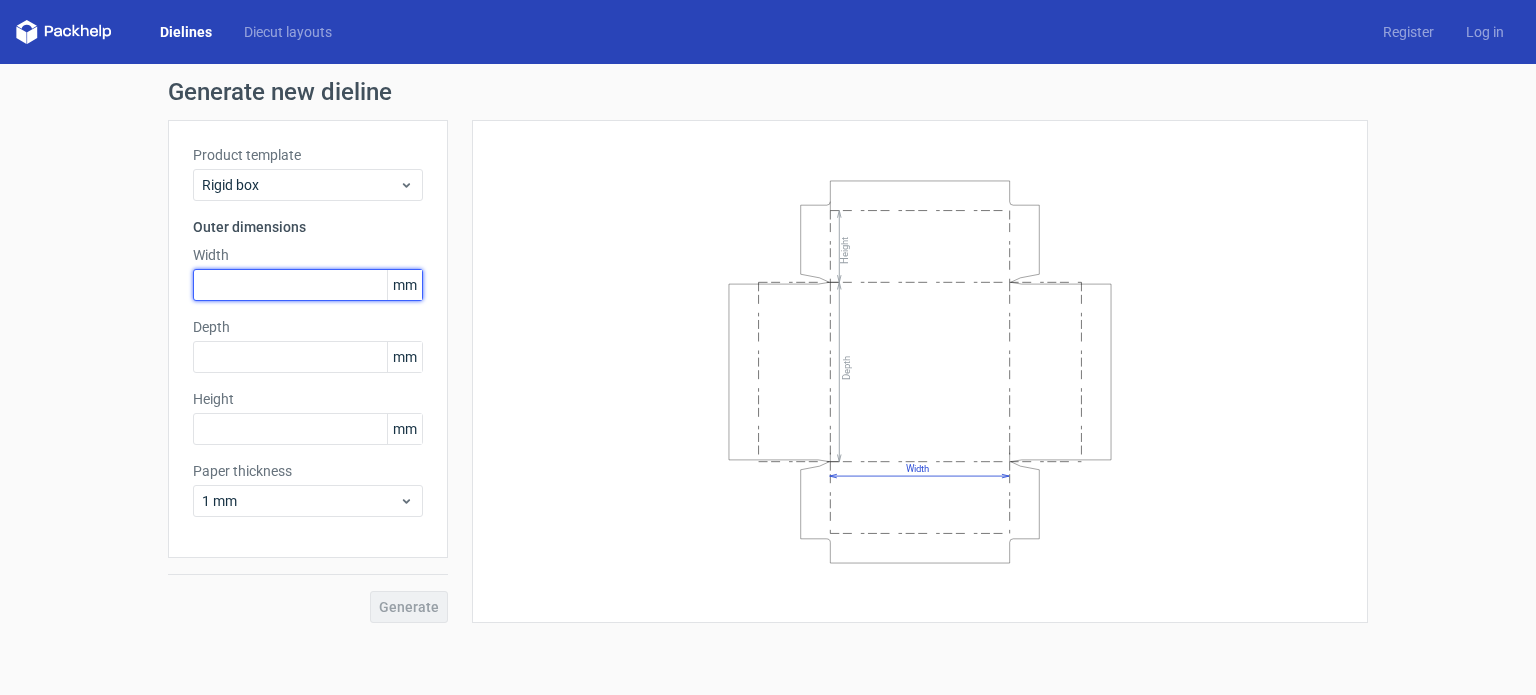 paste on "255" 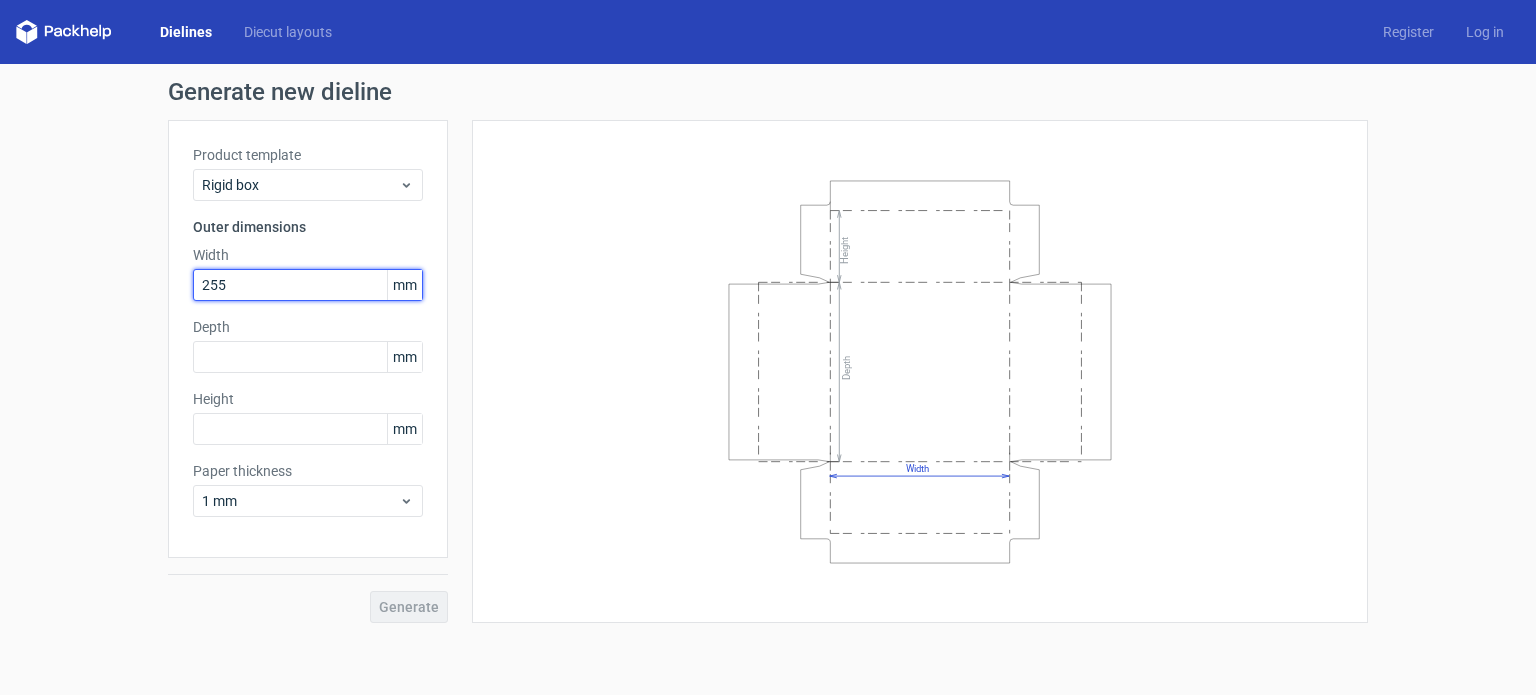 type on "255" 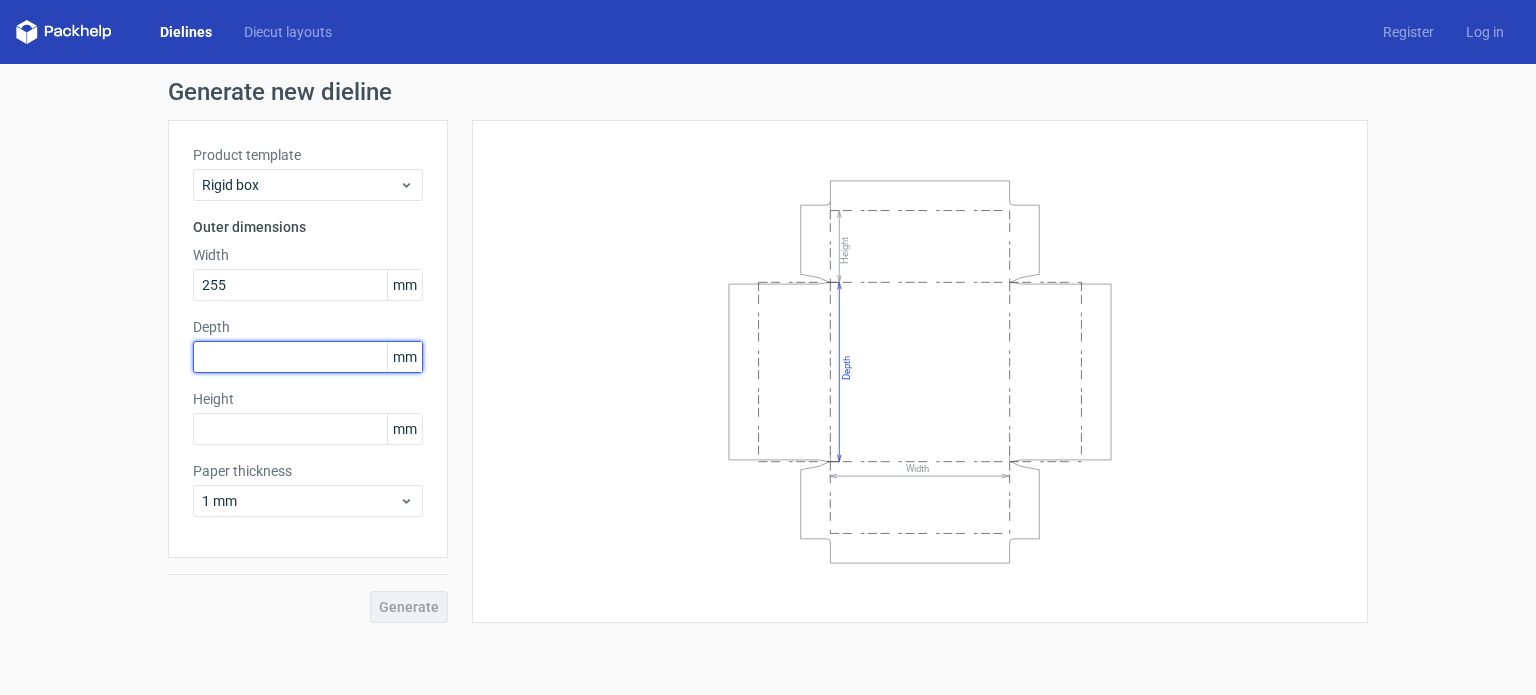 click at bounding box center (308, 357) 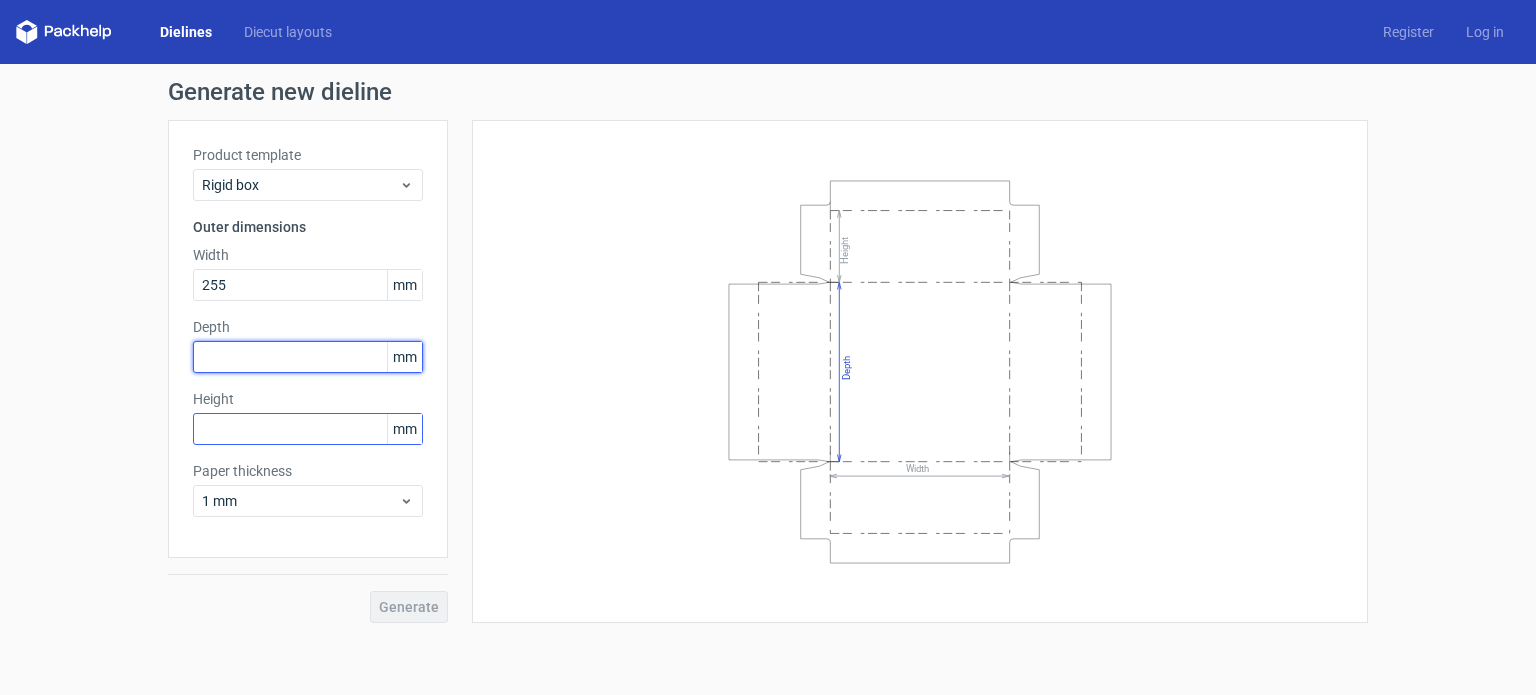 paste on "178" 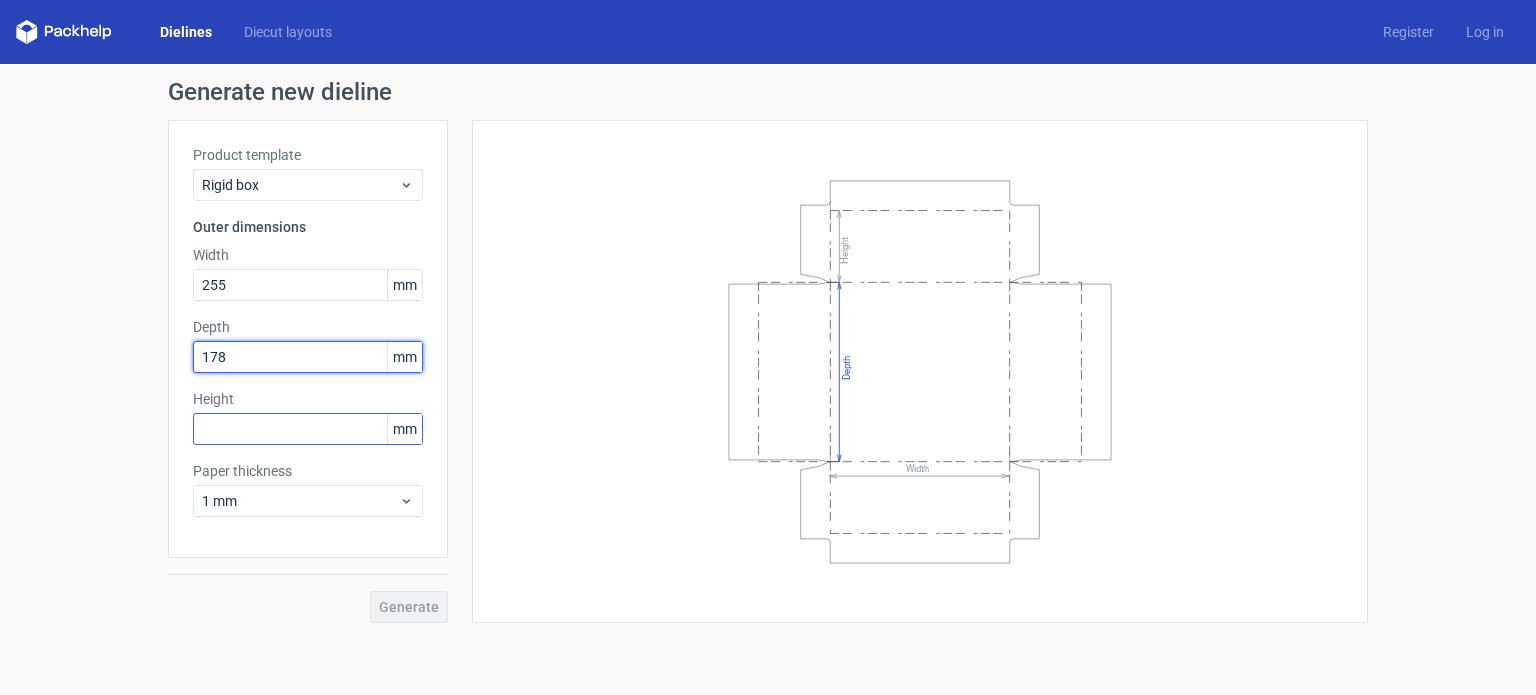 type on "178" 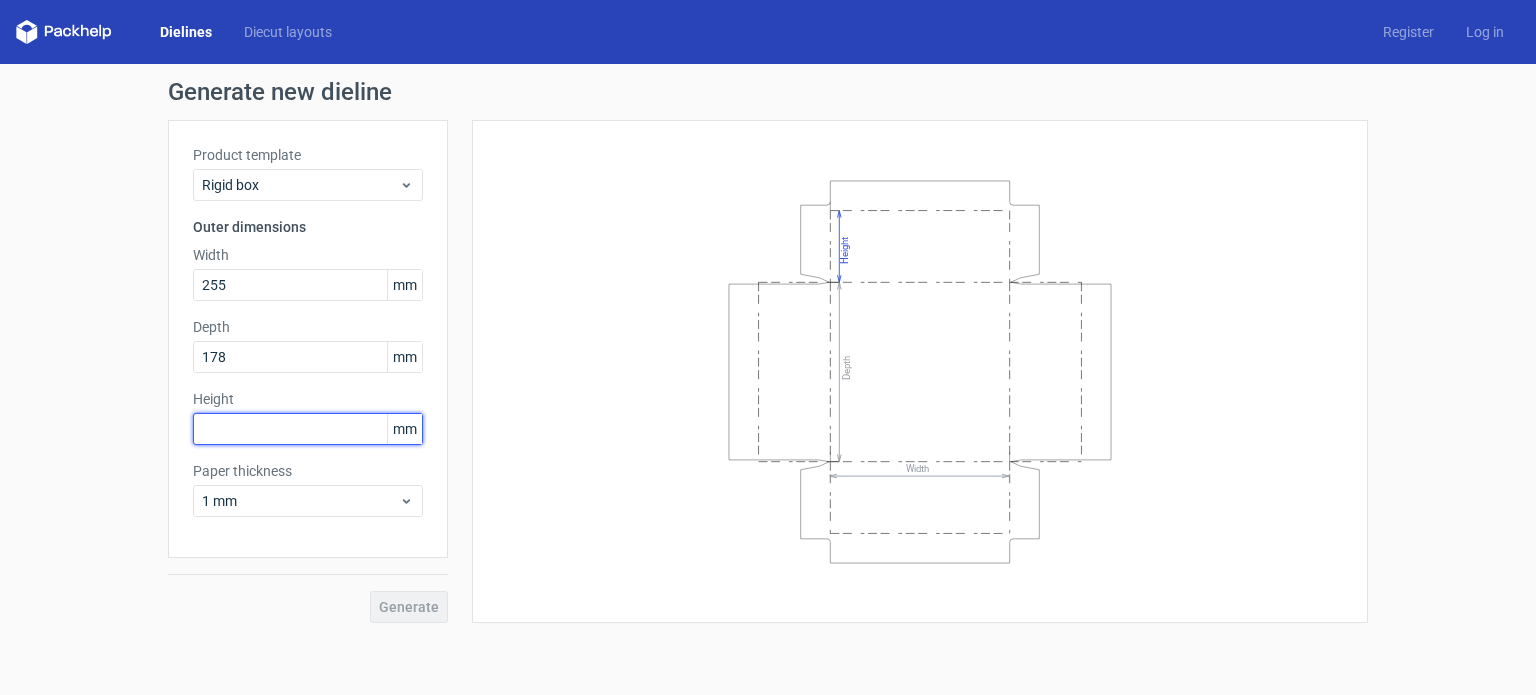 click at bounding box center (308, 429) 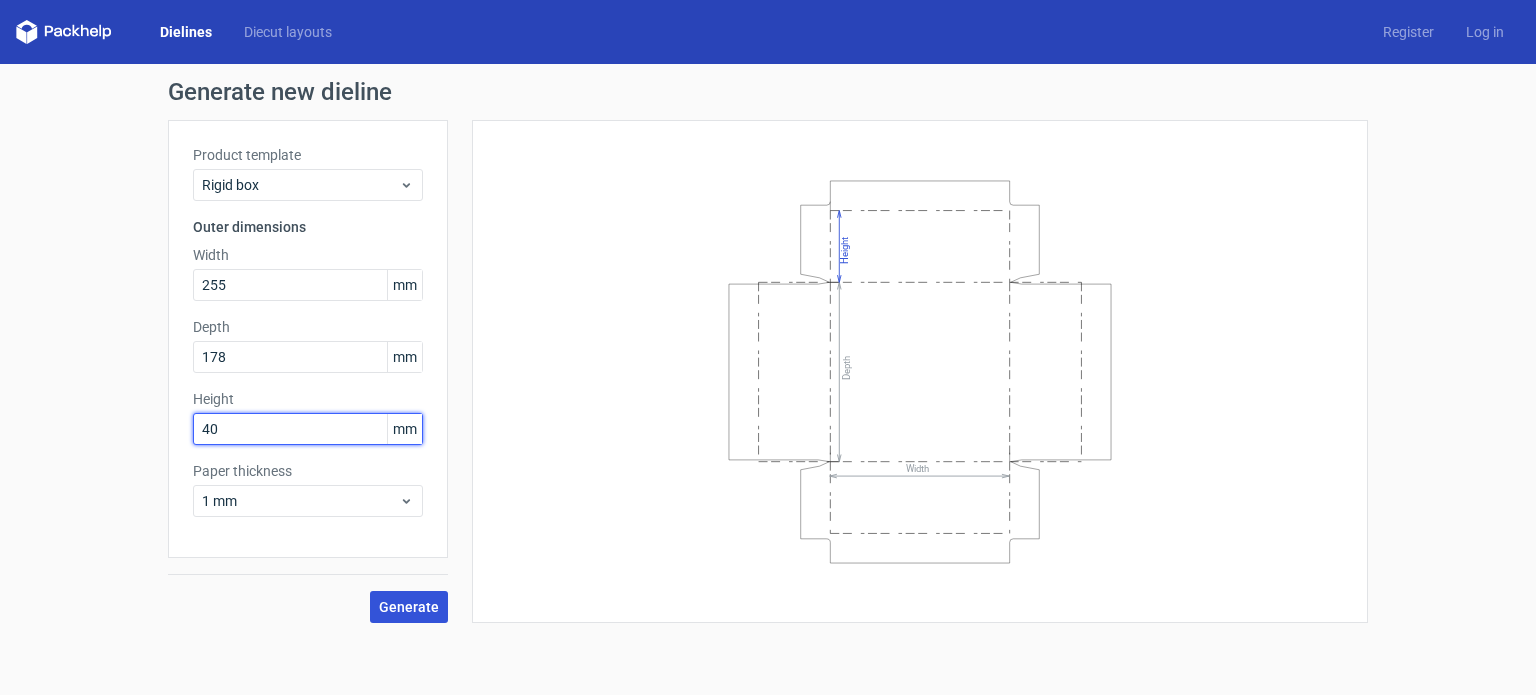 type on "40" 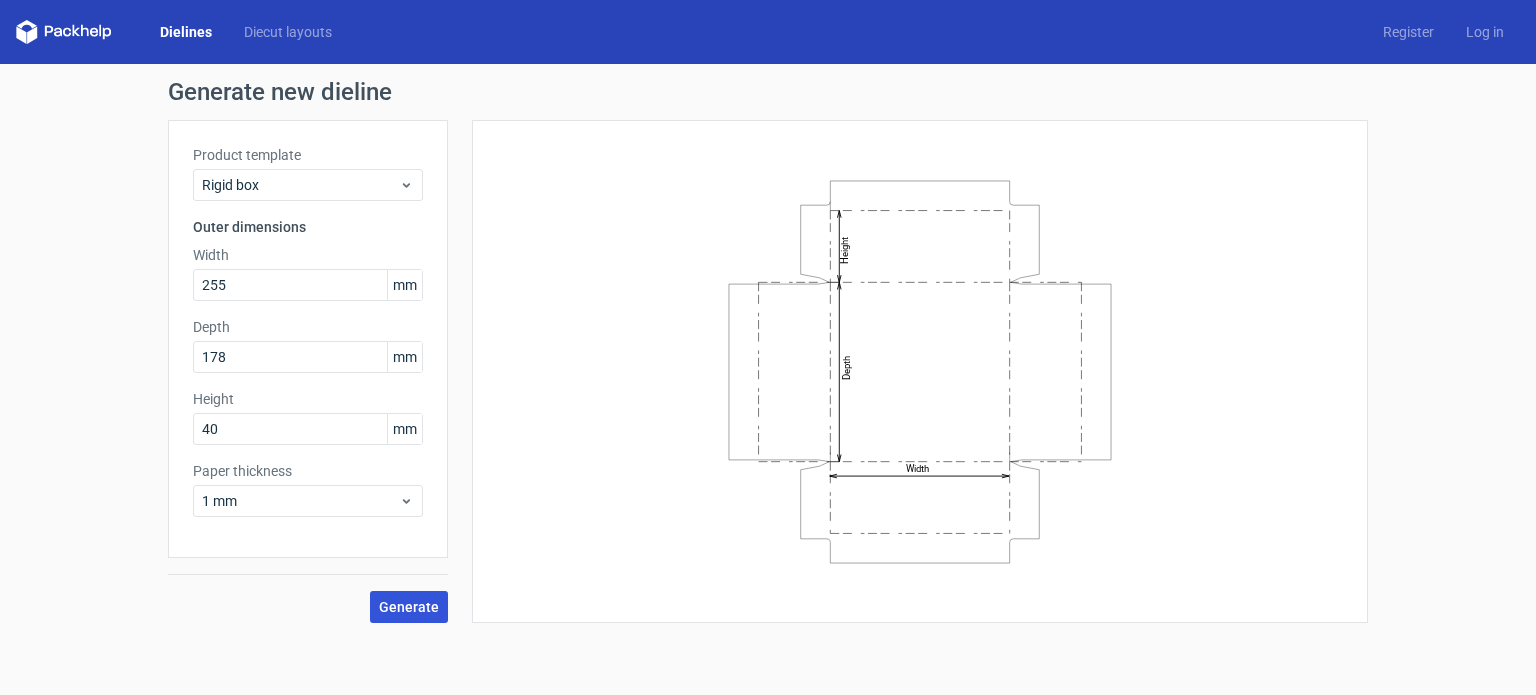 click on "Generate" at bounding box center (409, 607) 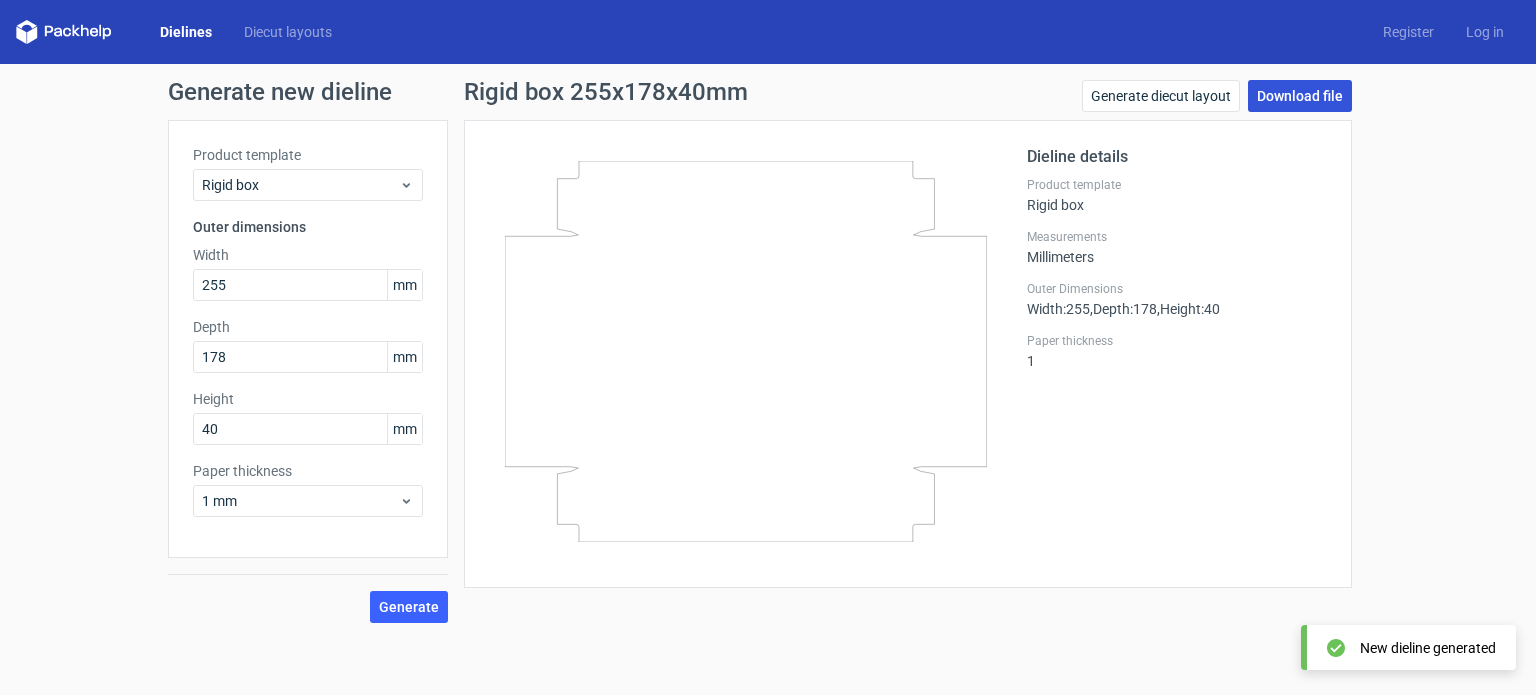 click on "Download file" at bounding box center (1300, 96) 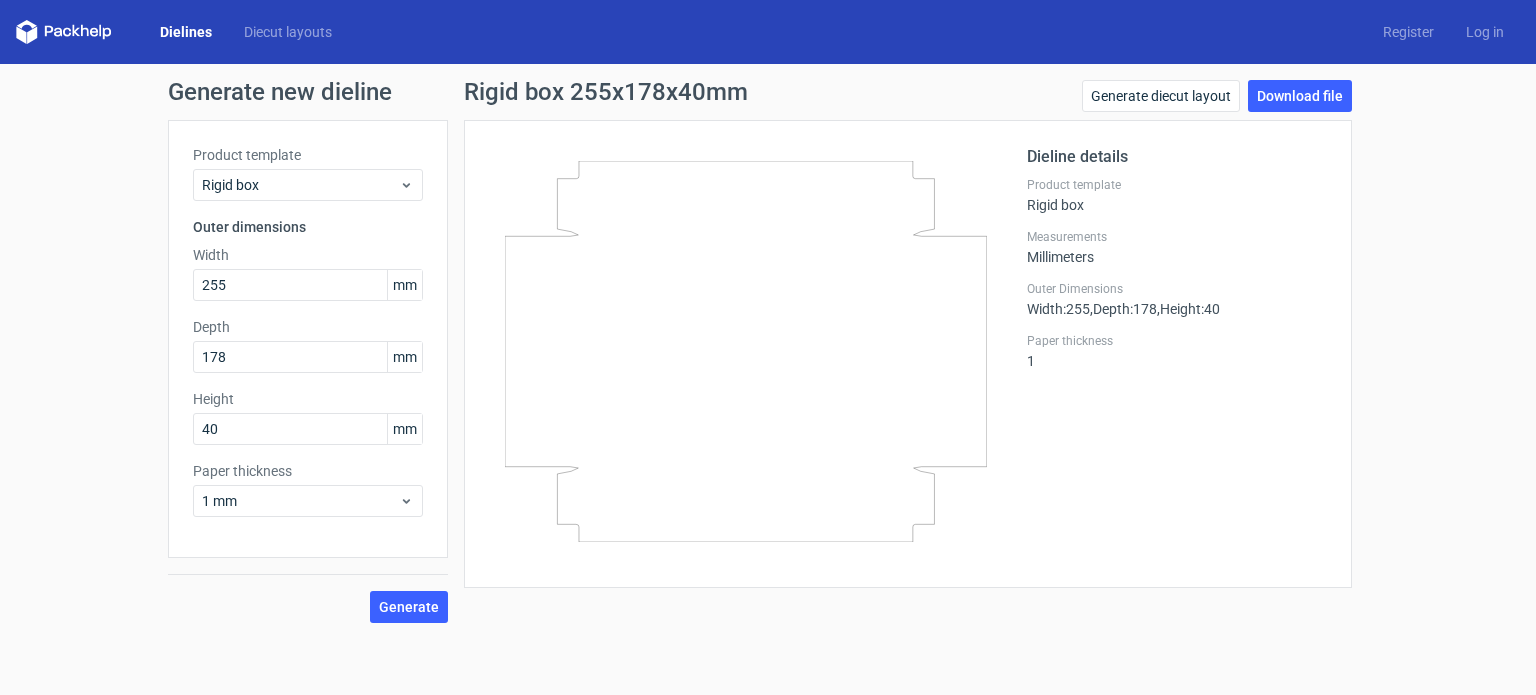 click on "Dielines Diecut layouts Register Log in" at bounding box center [768, 32] 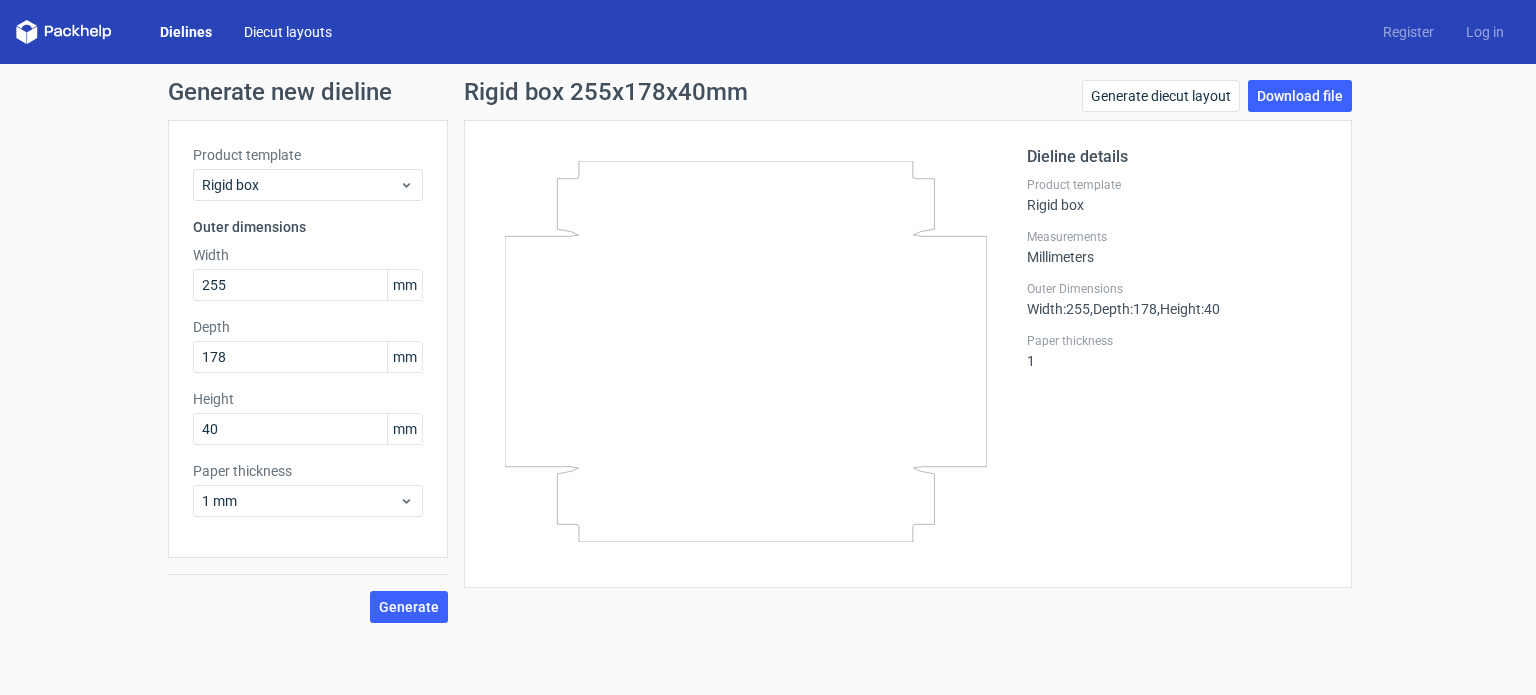 click on "Diecut layouts" at bounding box center (288, 32) 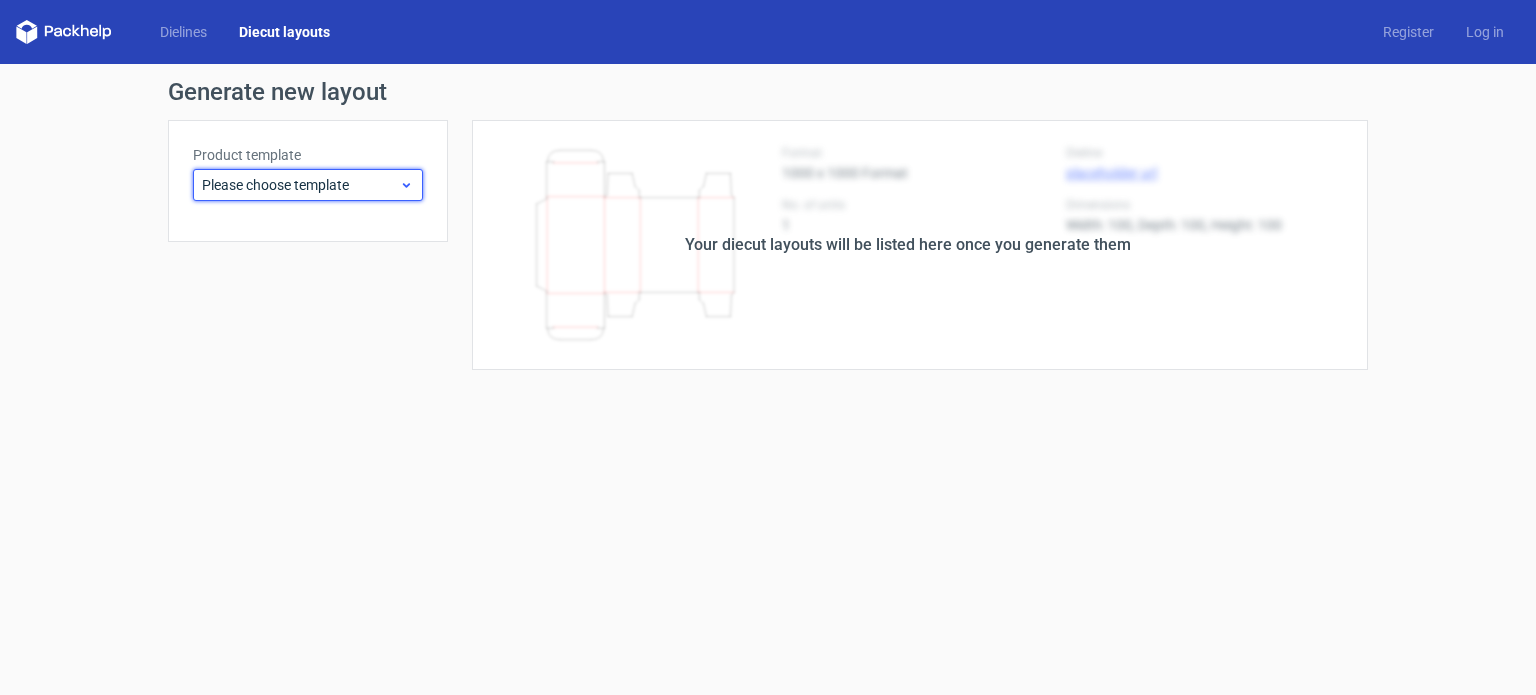 click on "Please choose template" at bounding box center [300, 185] 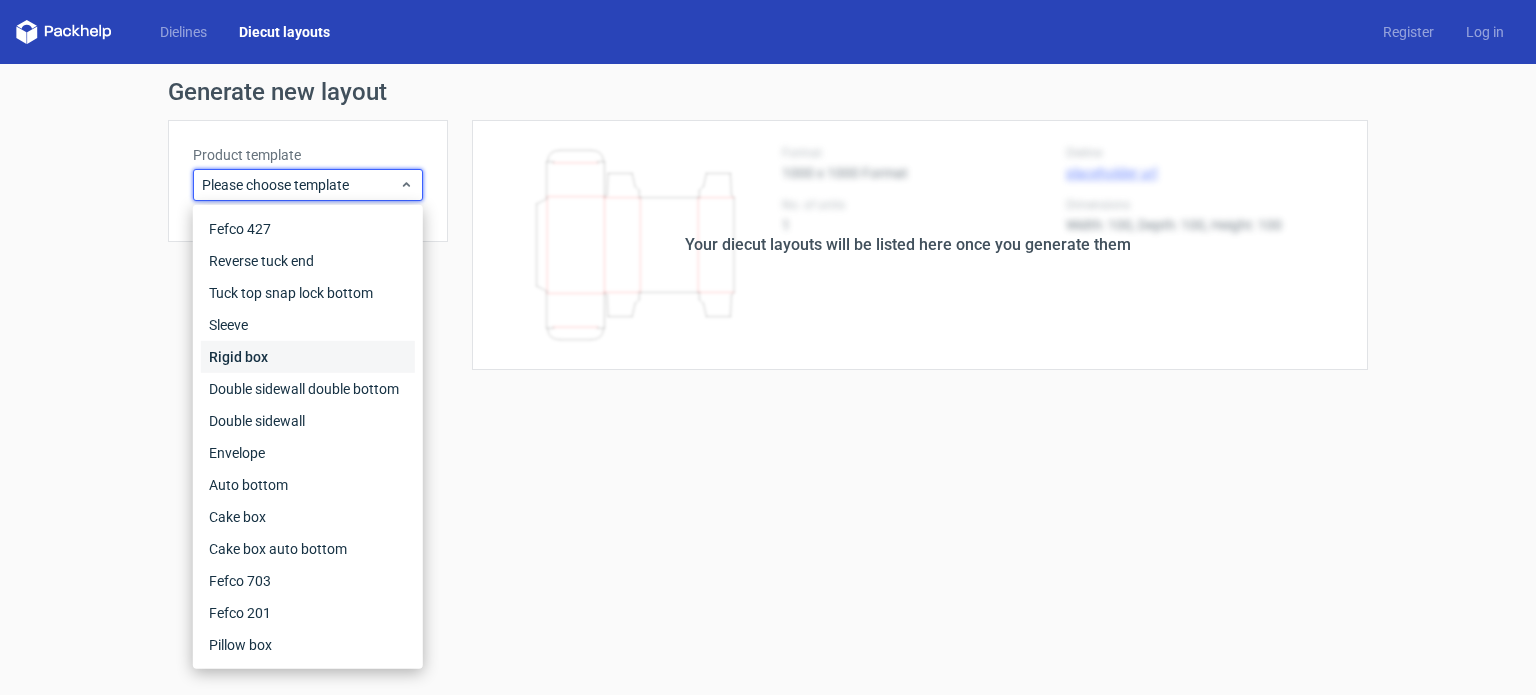 click on "Rigid box" at bounding box center (308, 357) 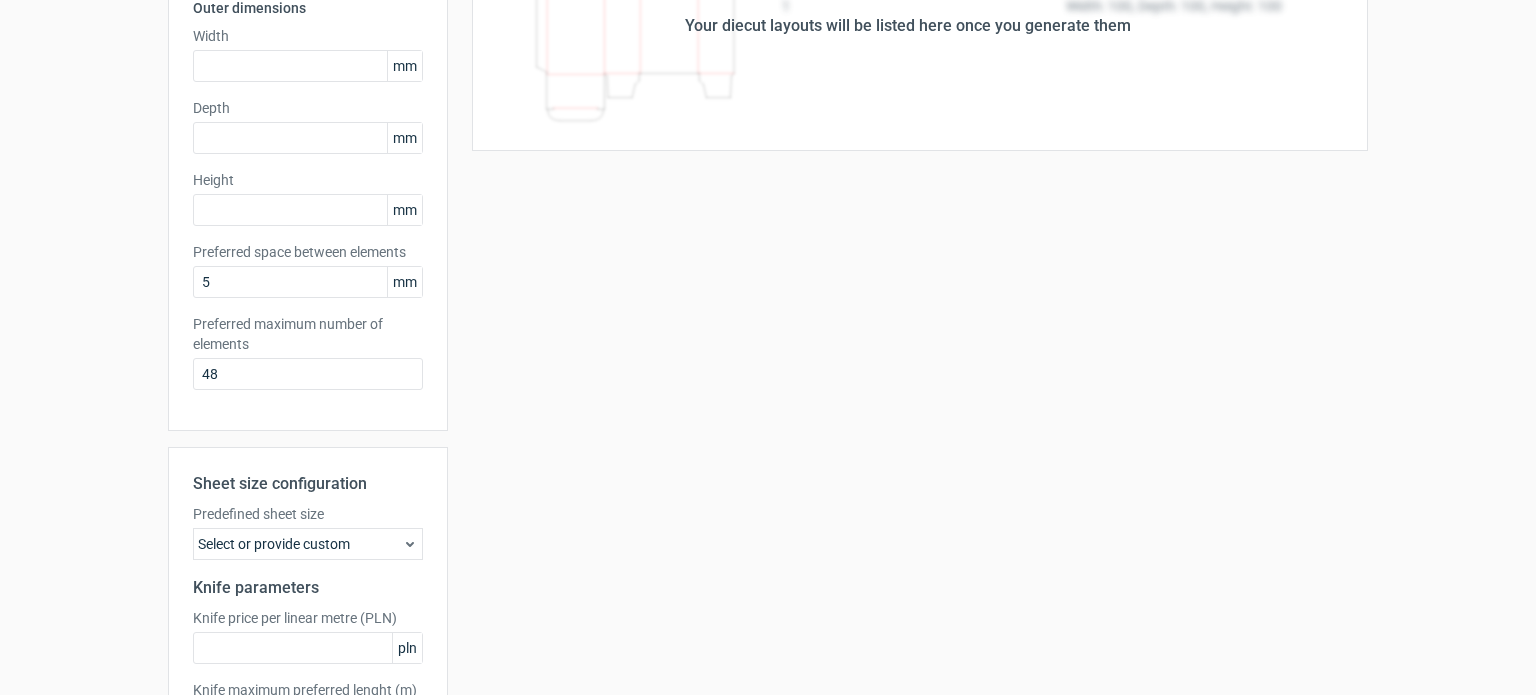 scroll, scrollTop: 380, scrollLeft: 0, axis: vertical 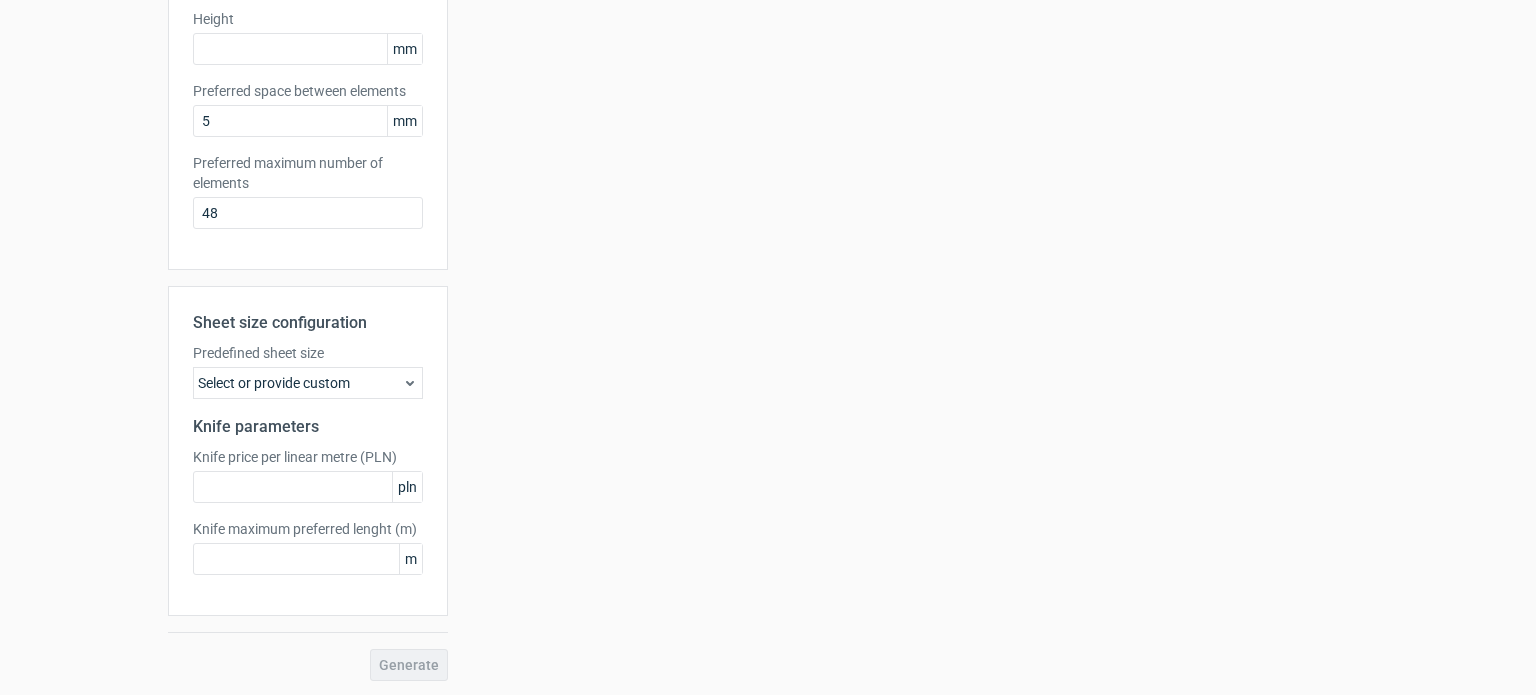 click on "Select or provide custom" at bounding box center (308, 383) 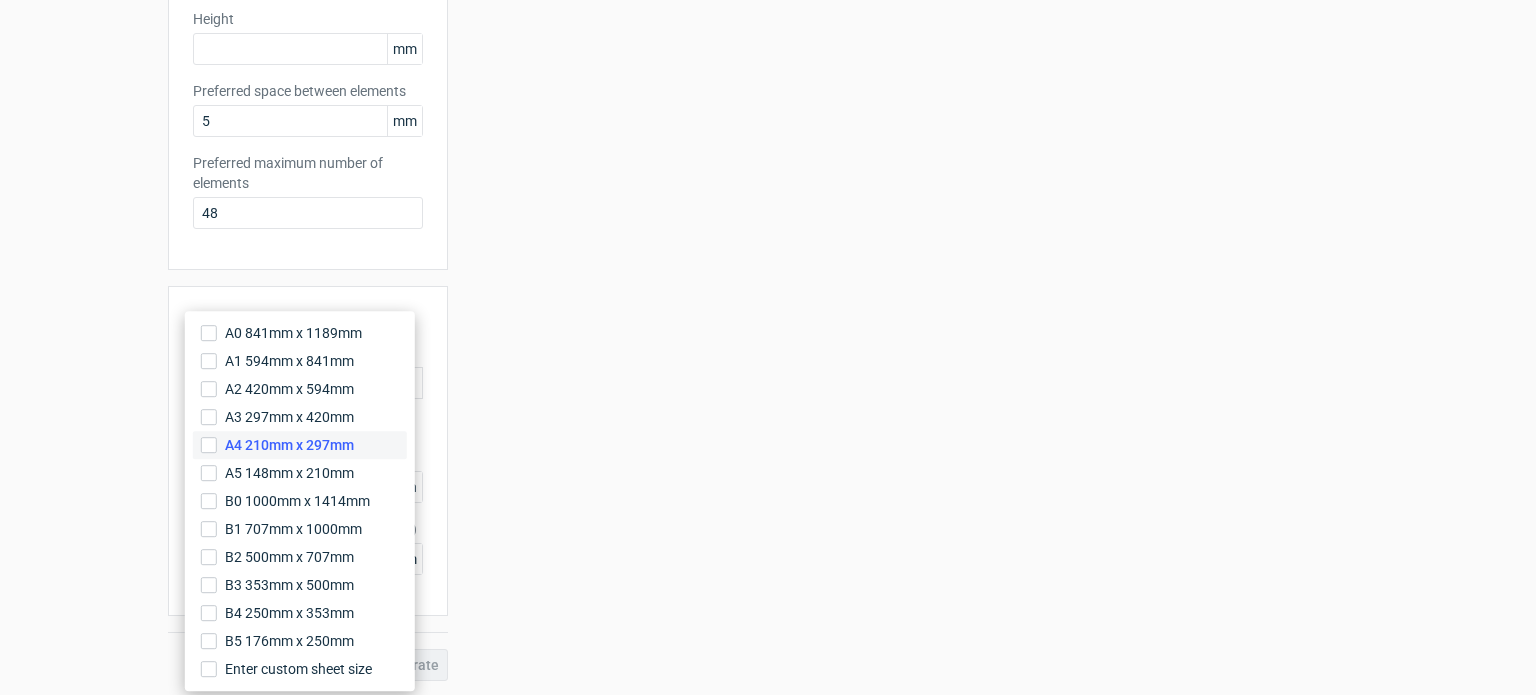 click on "A4 210mm x 297mm" at bounding box center (289, 445) 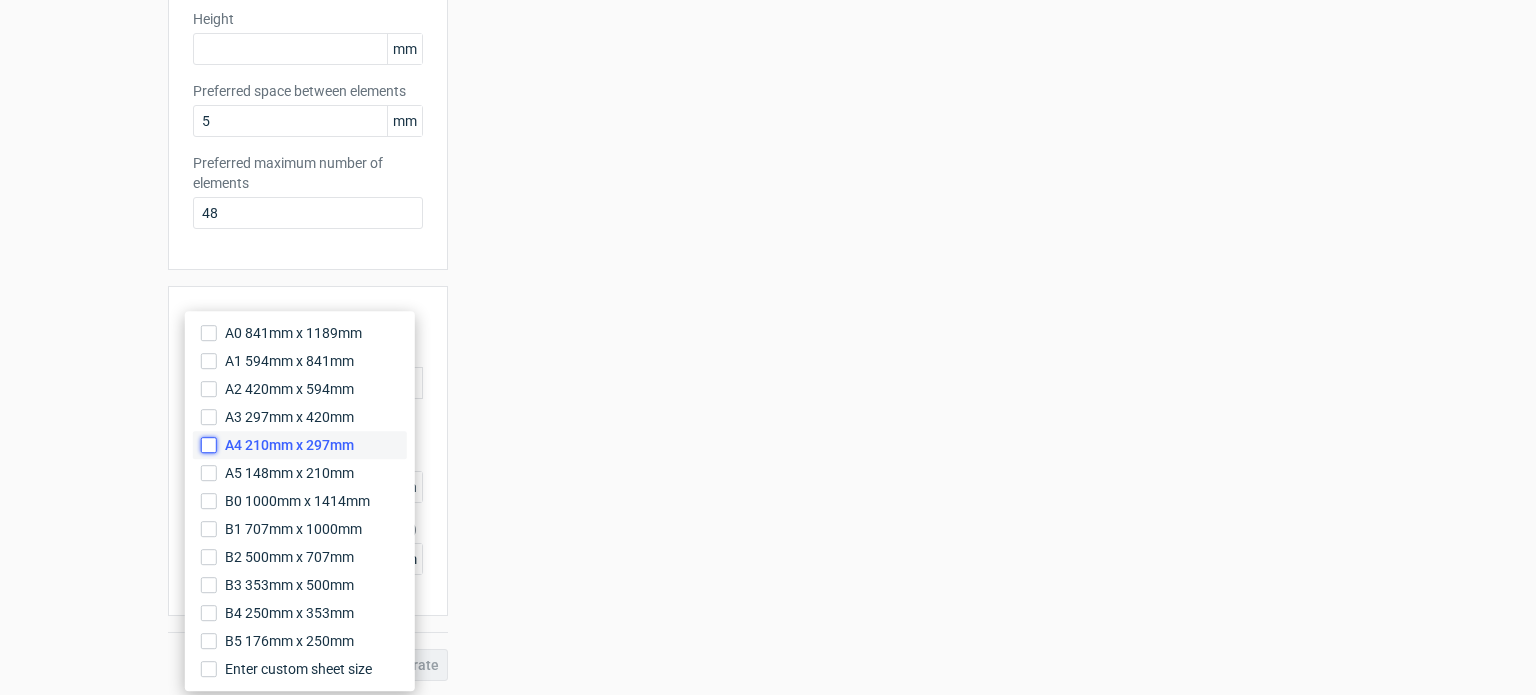 click on "A4 210mm x 297mm" at bounding box center (209, 445) 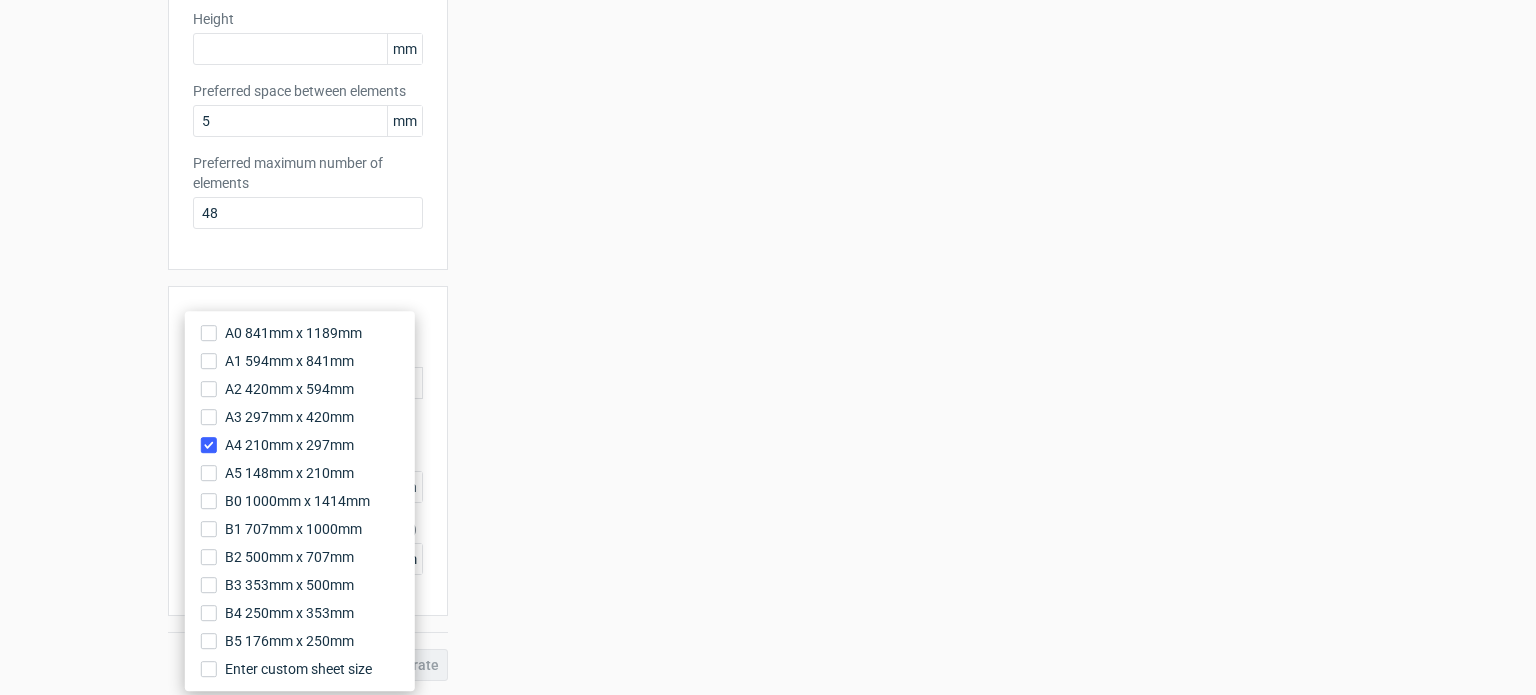click on "Generate new layout Product template Rigid box Outer dimensions Width mm Depth mm Height mm Preferred space between elements 5 mm Preferred maximum number of elements 48 Sheet size configuration Predefined sheet size A4_210mm_x_297mm Knife parameters Knife price per linear metre (PLN) pln Knife maximum preferred lenght (m) m Generate Your diecut layouts will be listed here once you generate them Height Depth Width Format 1000 x 1000 Format No. of units 1 Dieline placeholder url Dimensions Width: 100, Depth: 100, Height: 100" at bounding box center (768, 190) 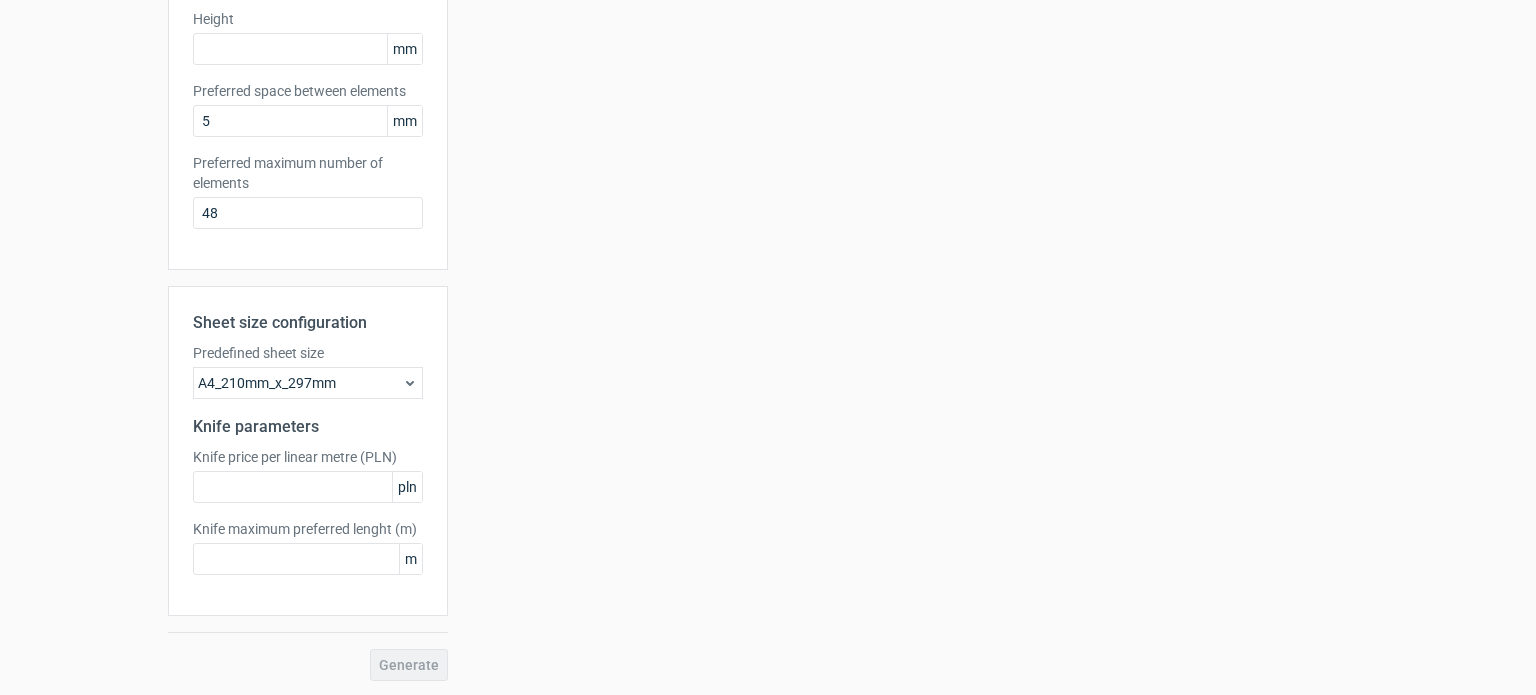 click on "Knife price per linear metre (PLN) pln" at bounding box center (308, 475) 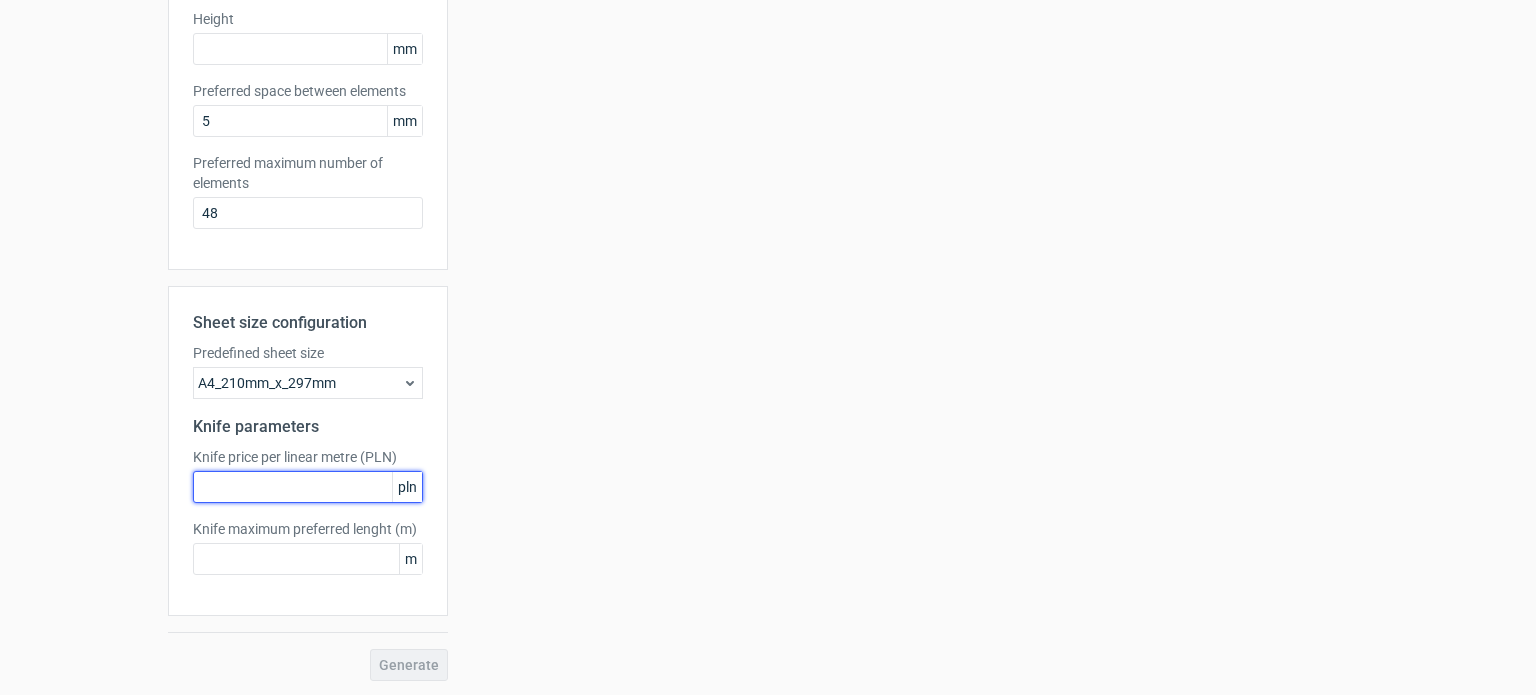 click at bounding box center [308, 487] 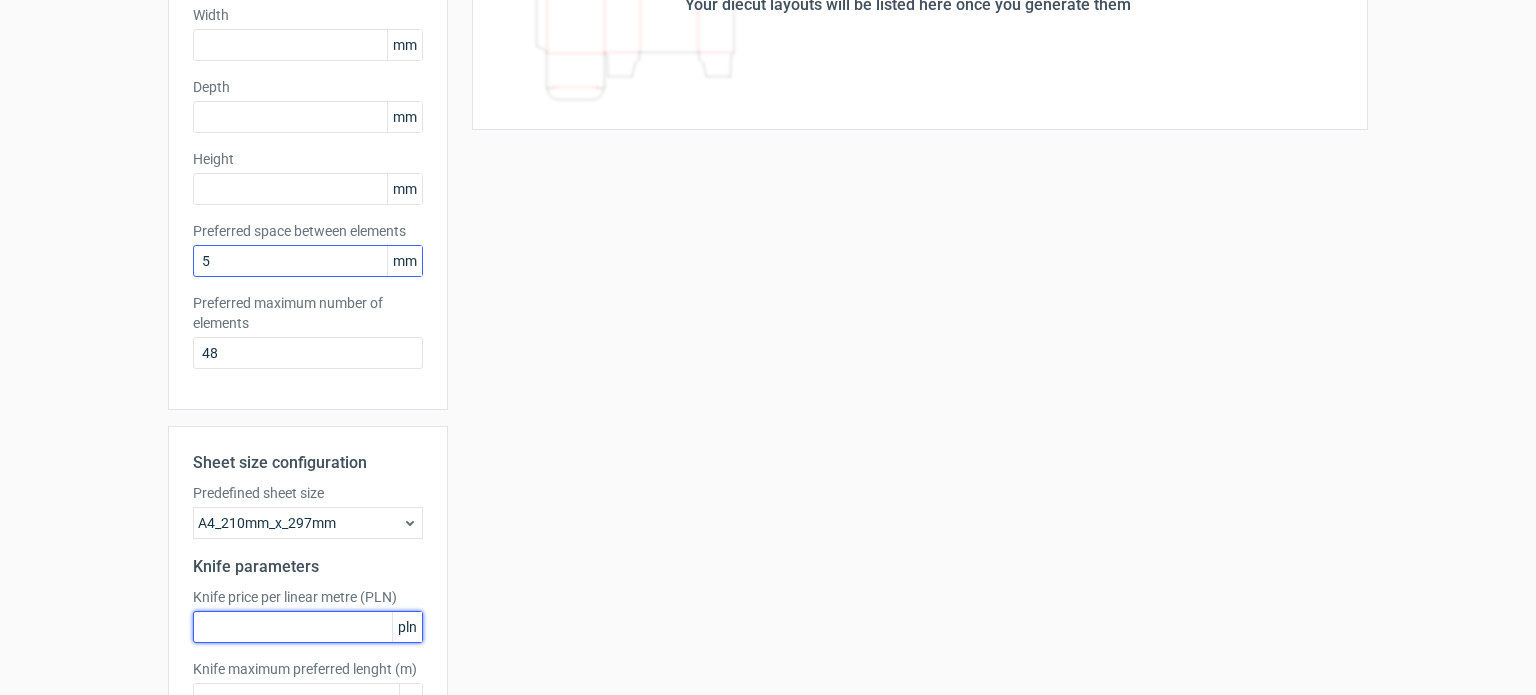 scroll, scrollTop: 180, scrollLeft: 0, axis: vertical 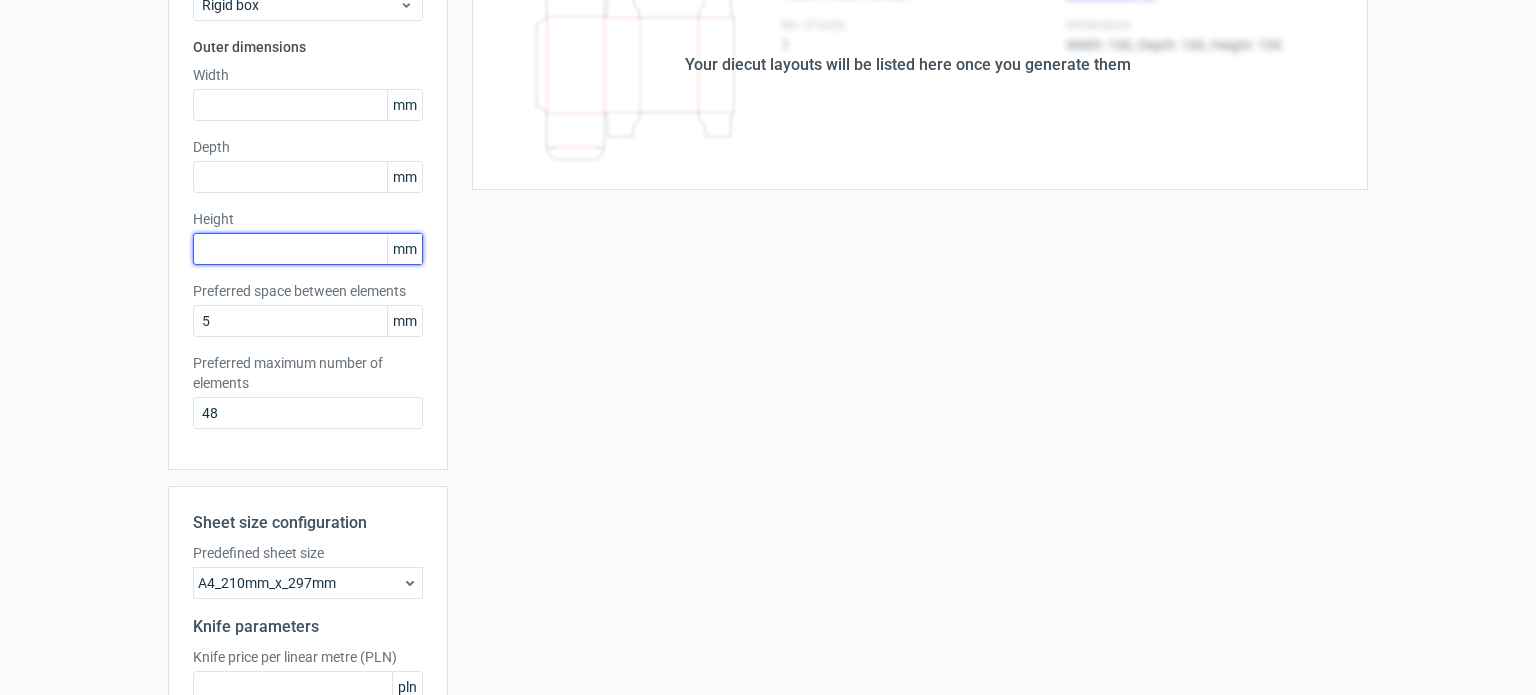 click at bounding box center (308, 249) 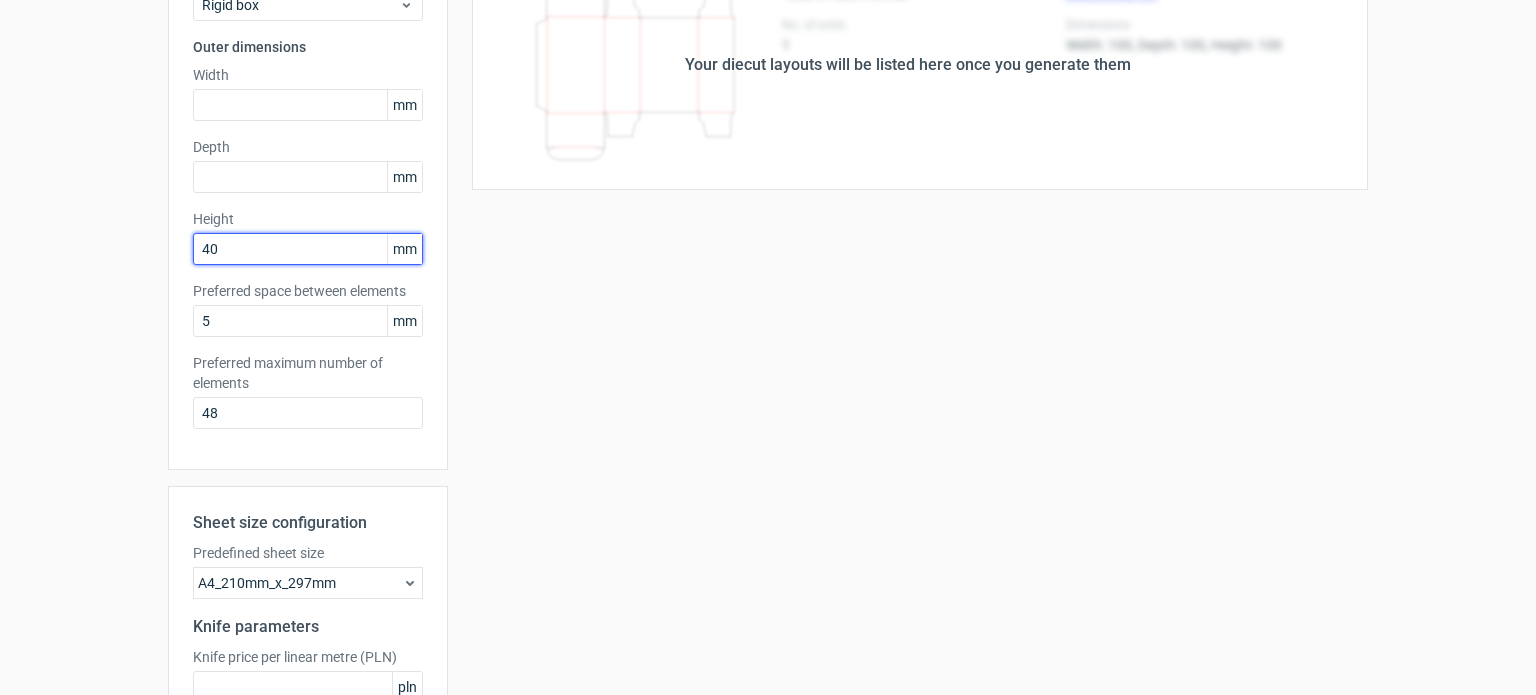 type on "40" 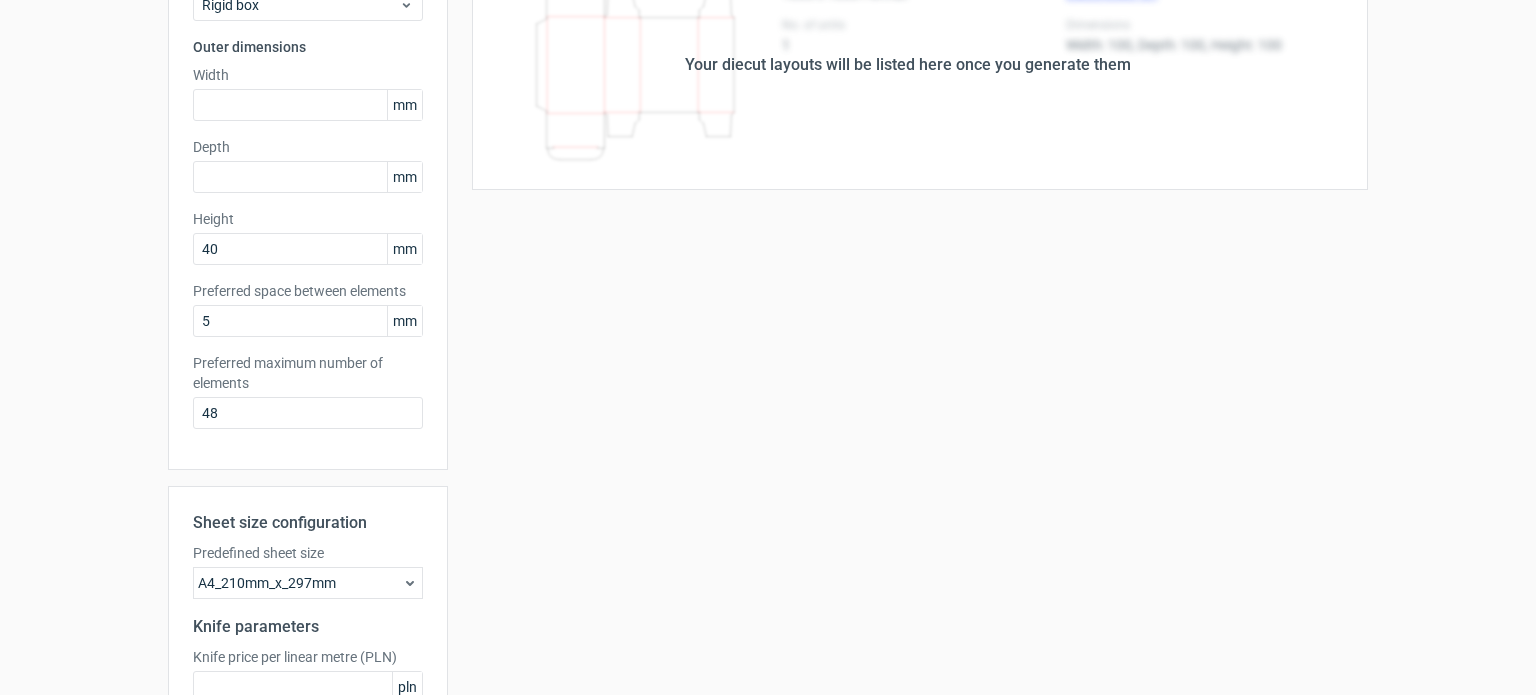 click on "Depth" at bounding box center (308, 147) 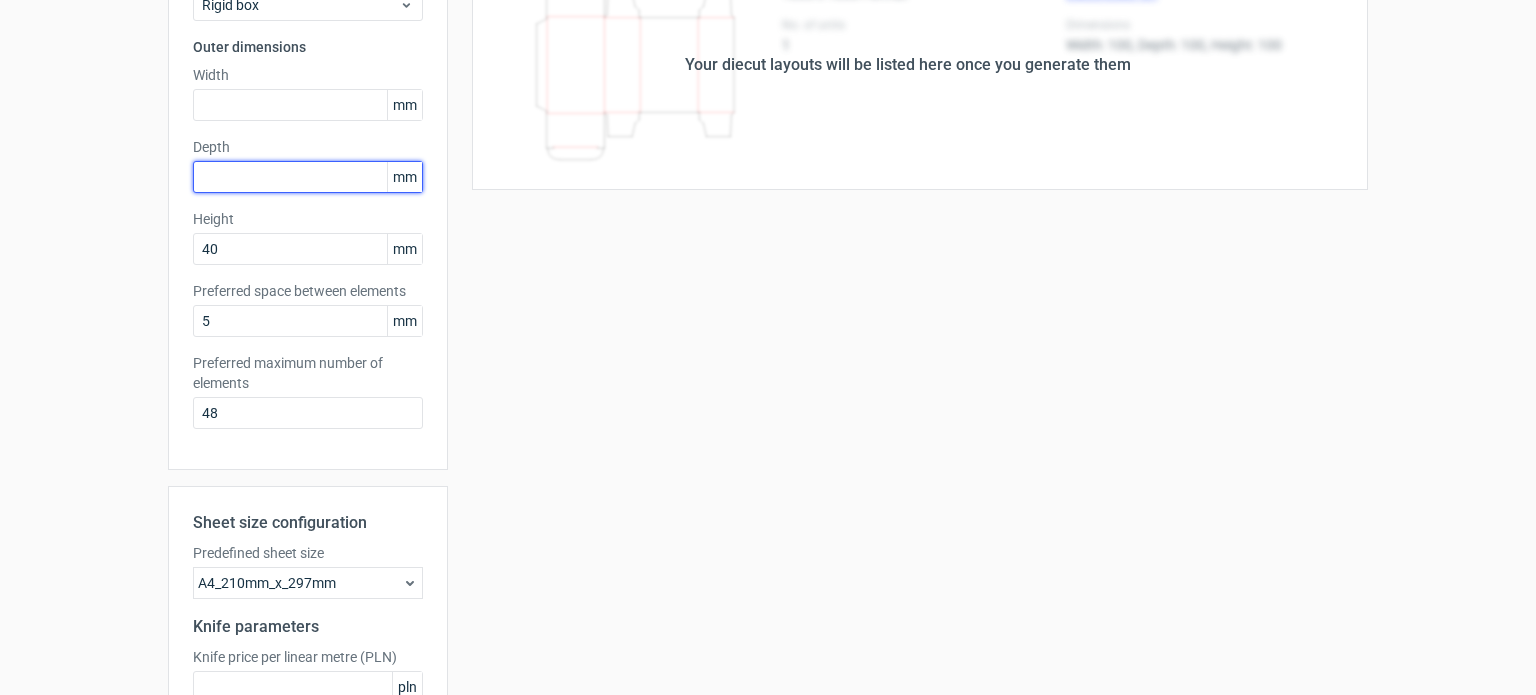 click at bounding box center (308, 177) 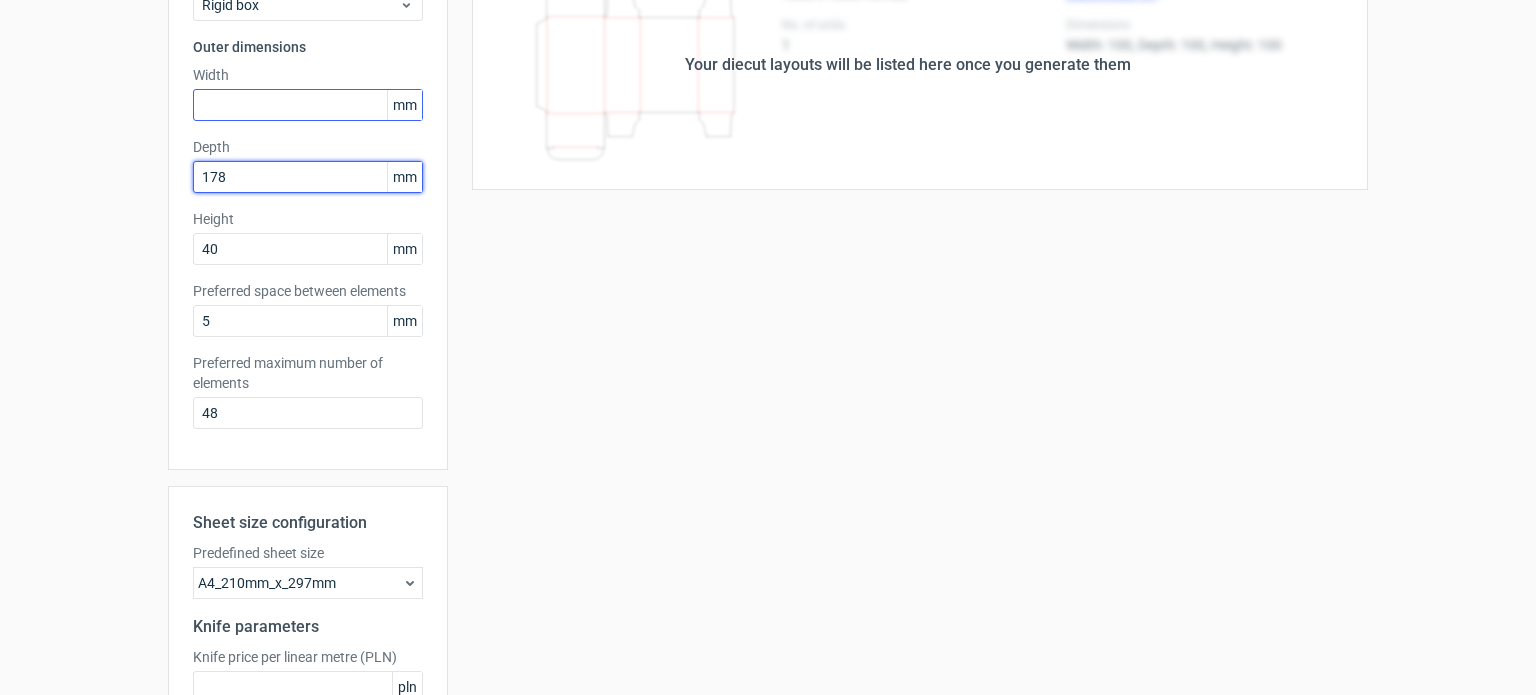 type on "178" 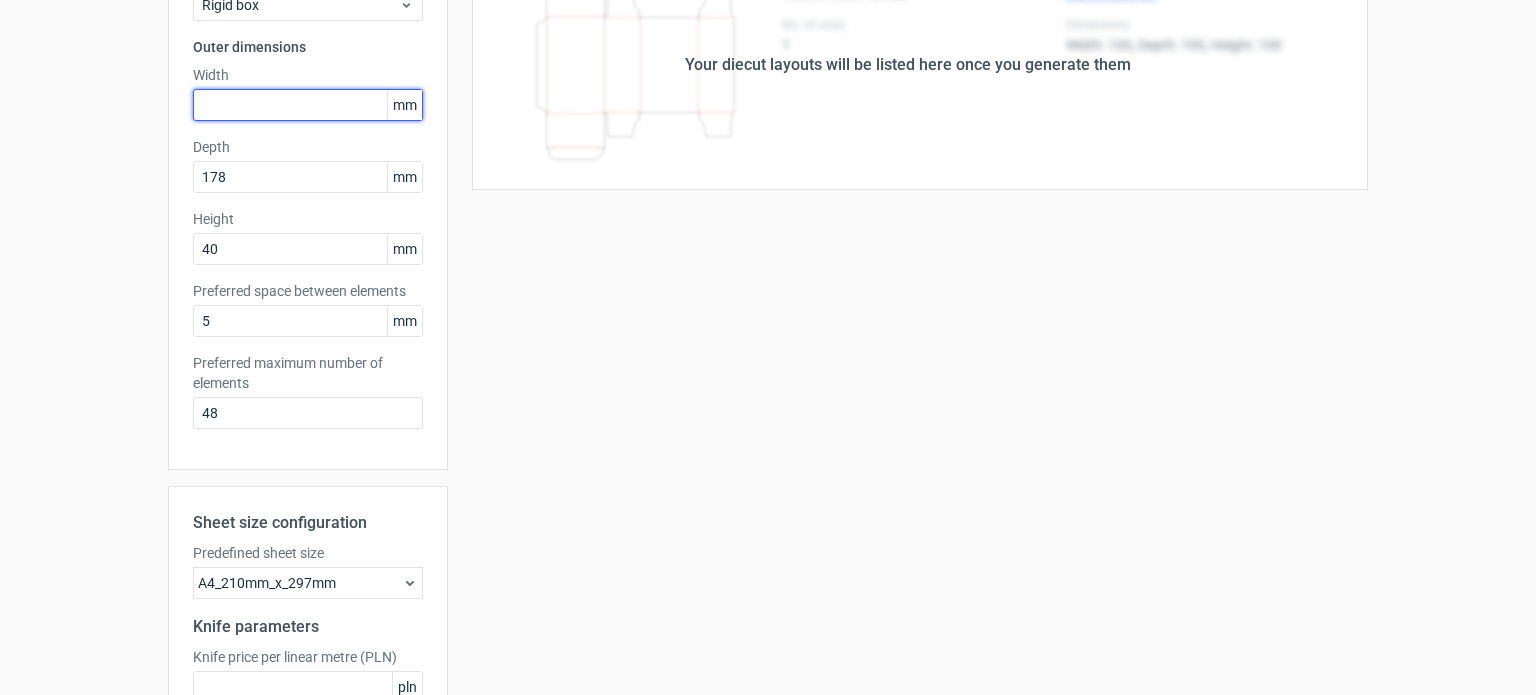 click at bounding box center [308, 105] 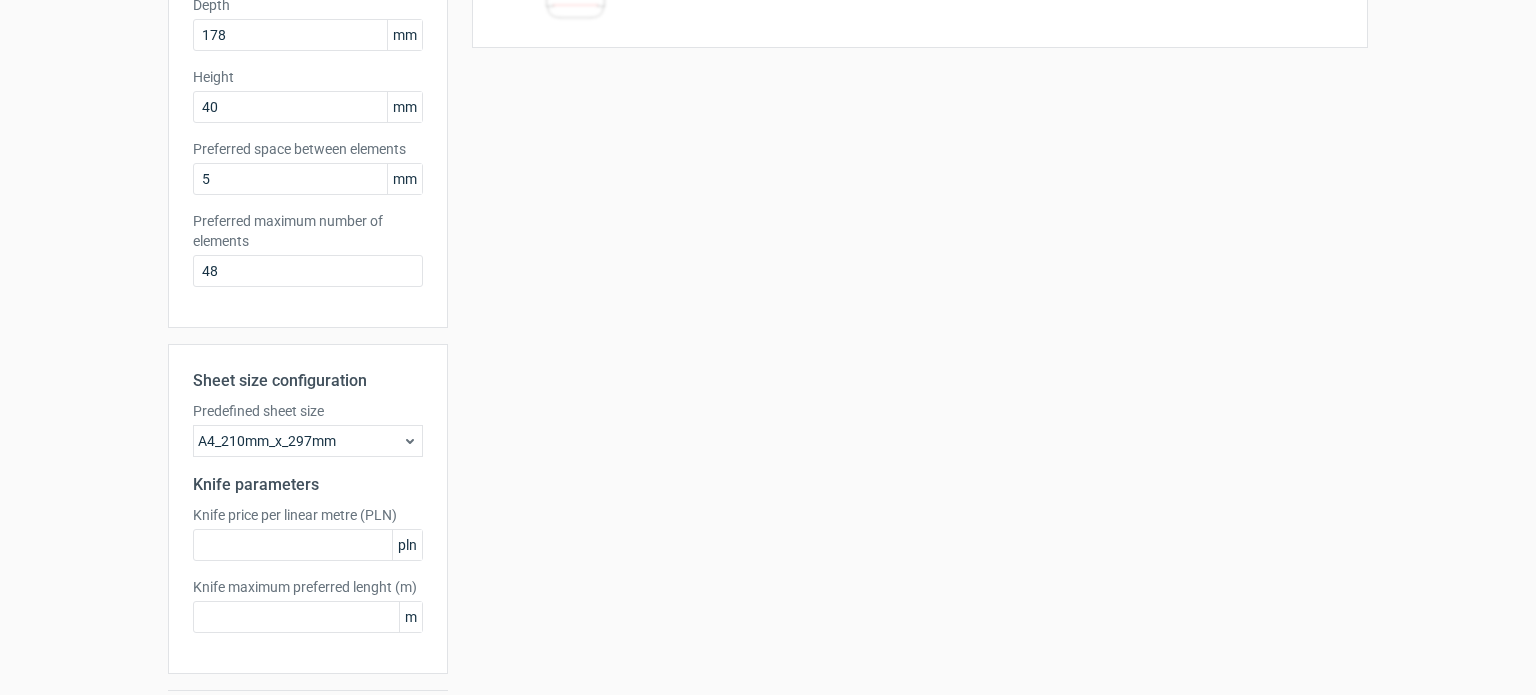 scroll, scrollTop: 380, scrollLeft: 0, axis: vertical 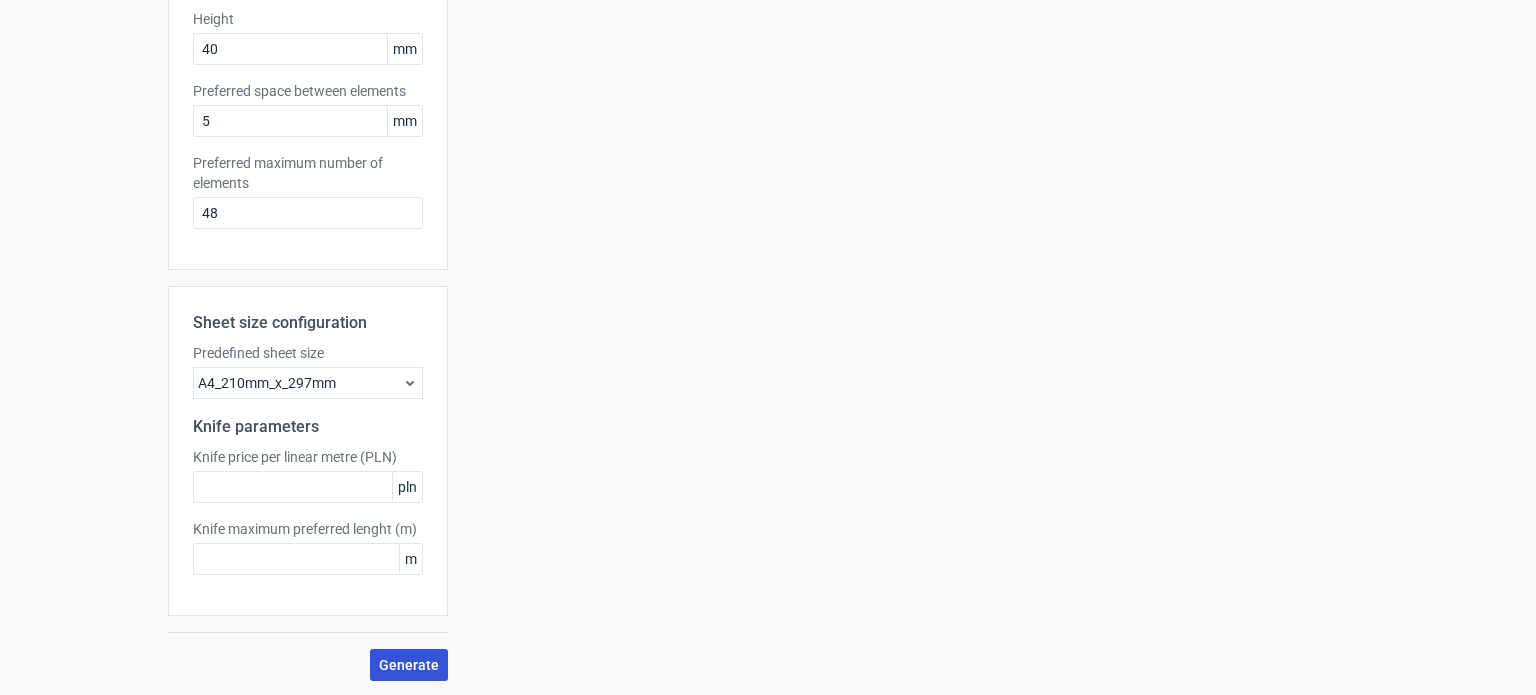 type on "255" 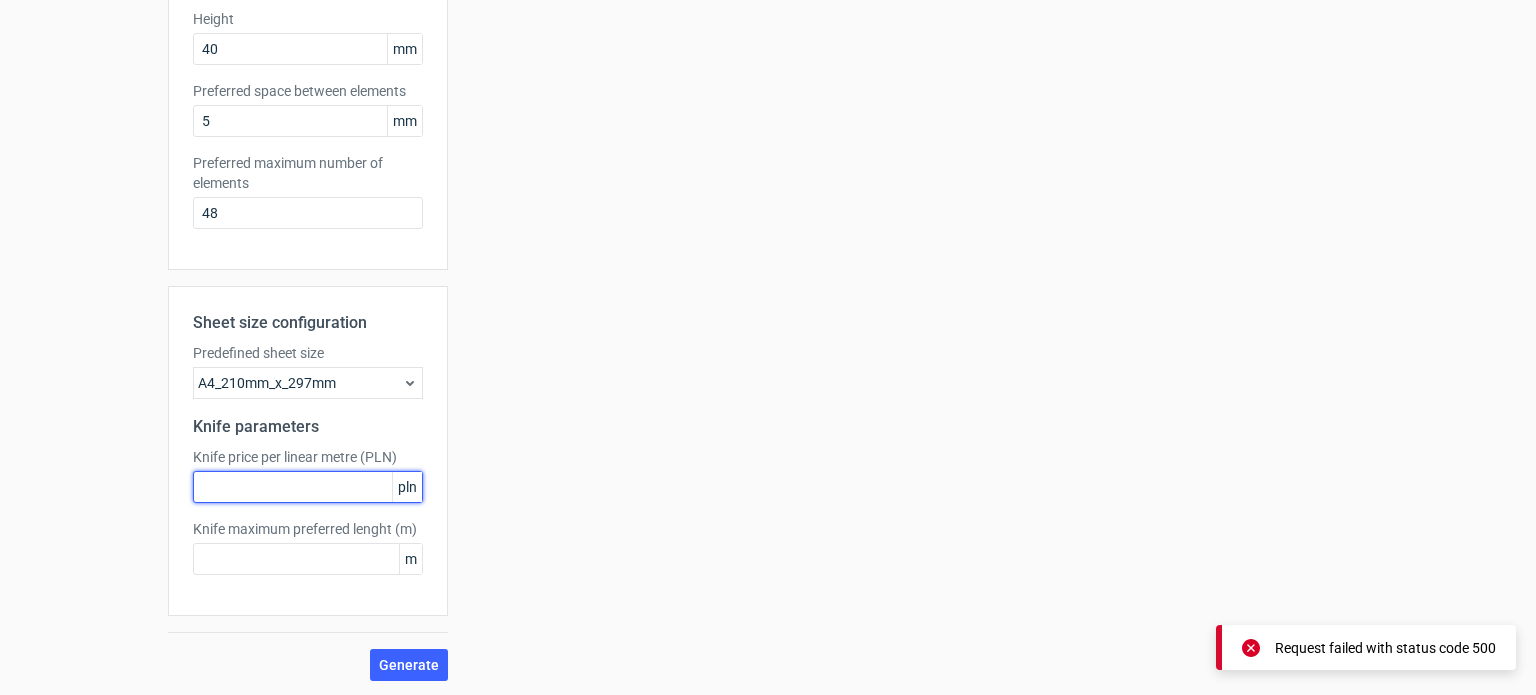 click at bounding box center (308, 487) 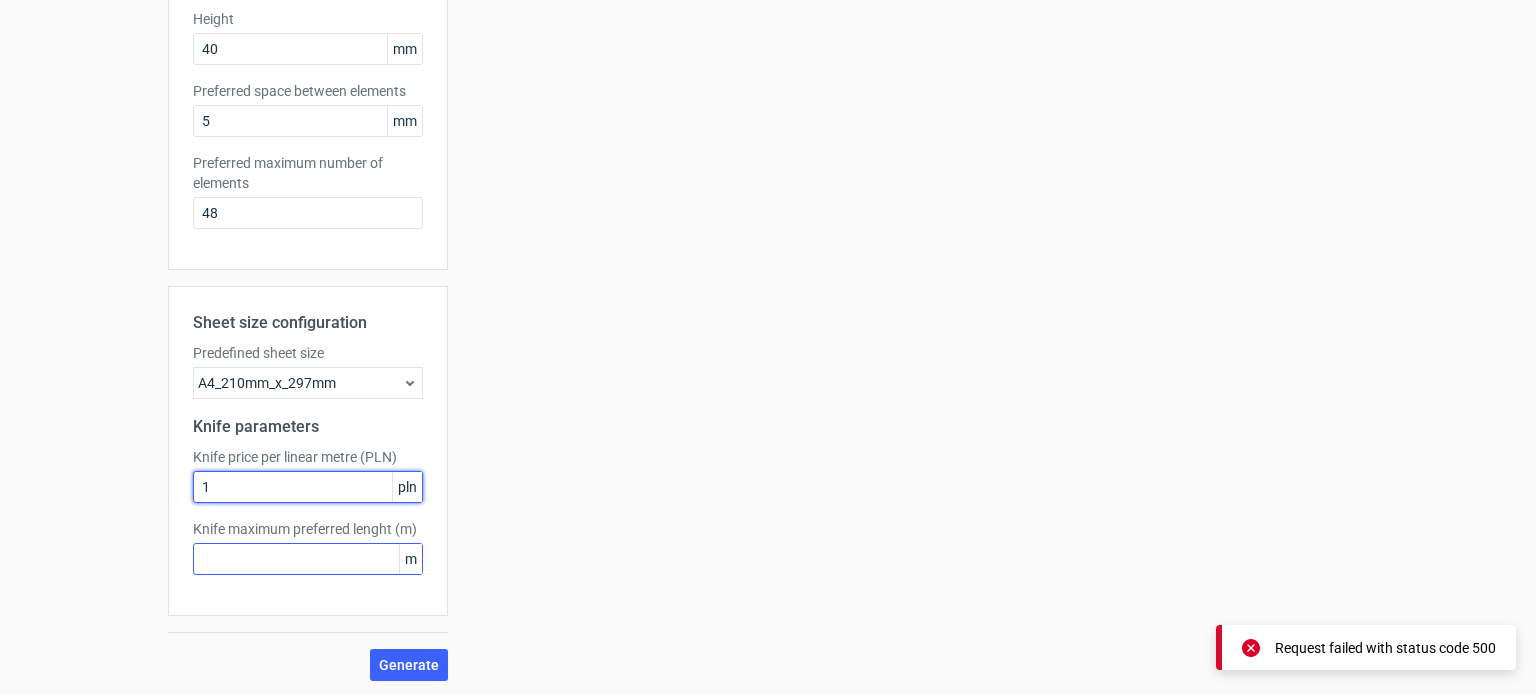 type on "1" 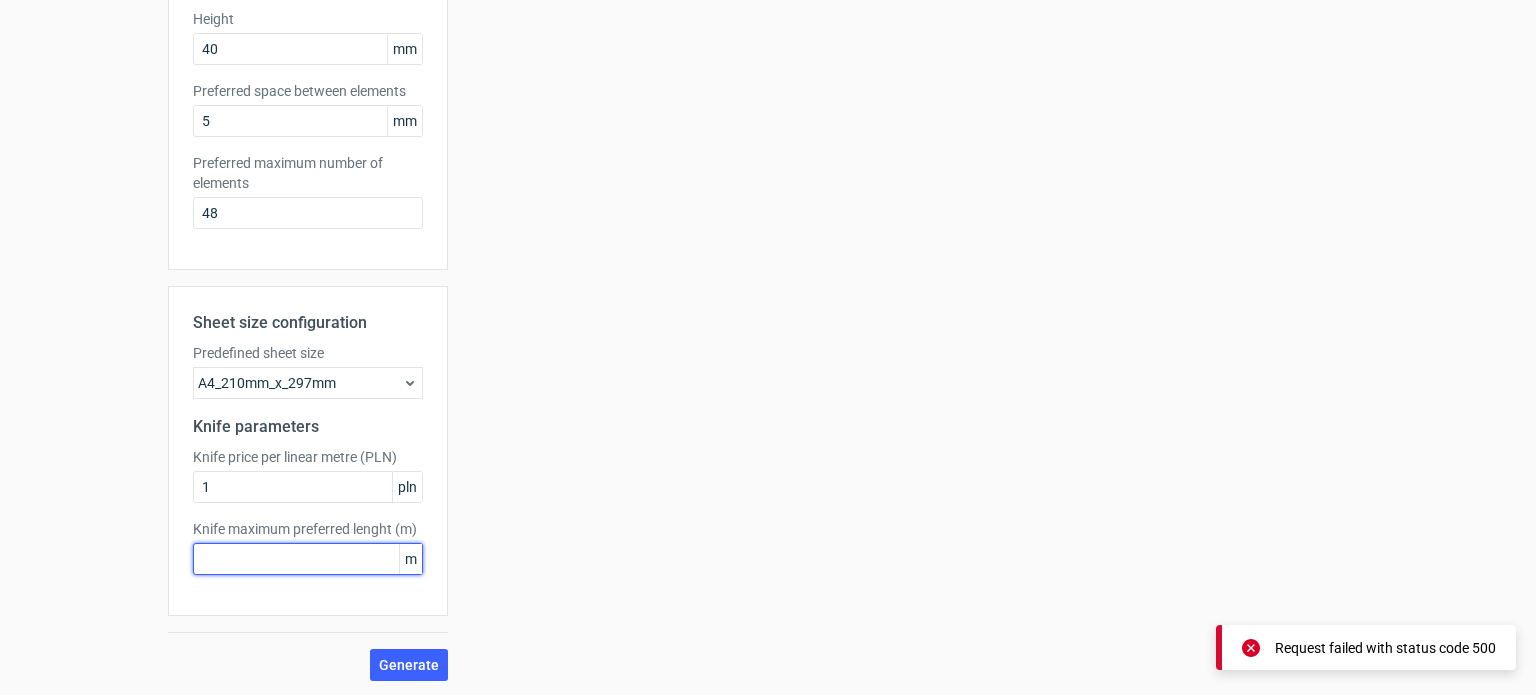 click at bounding box center [308, 559] 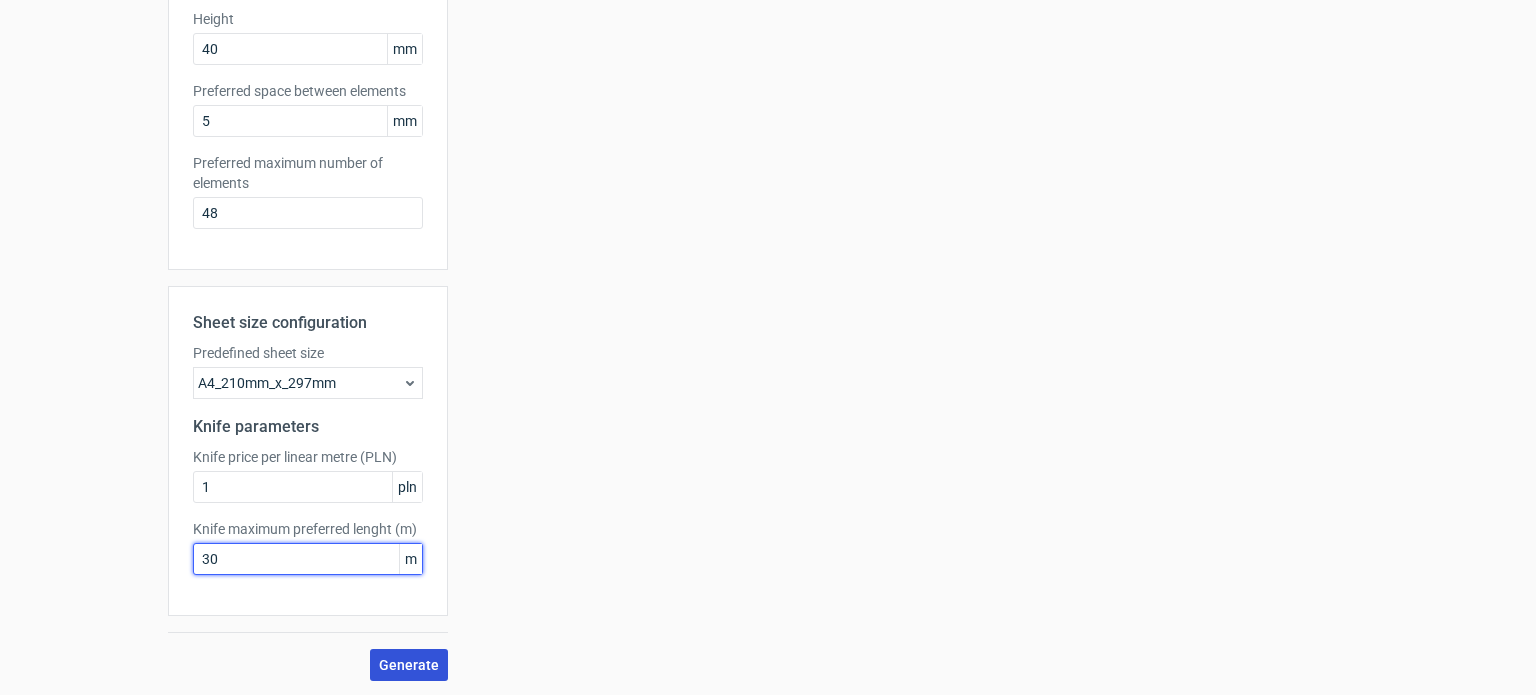 type on "30" 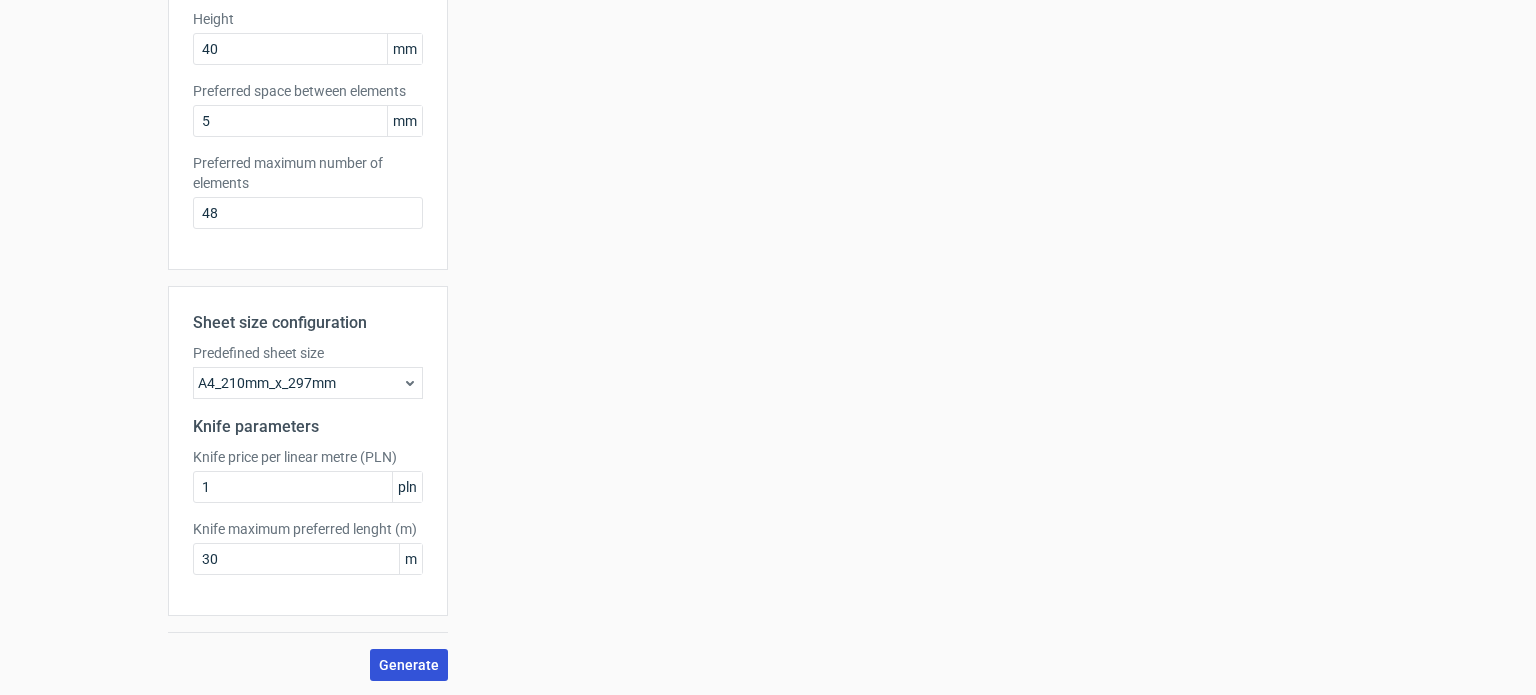 click on "Generate" at bounding box center [409, 665] 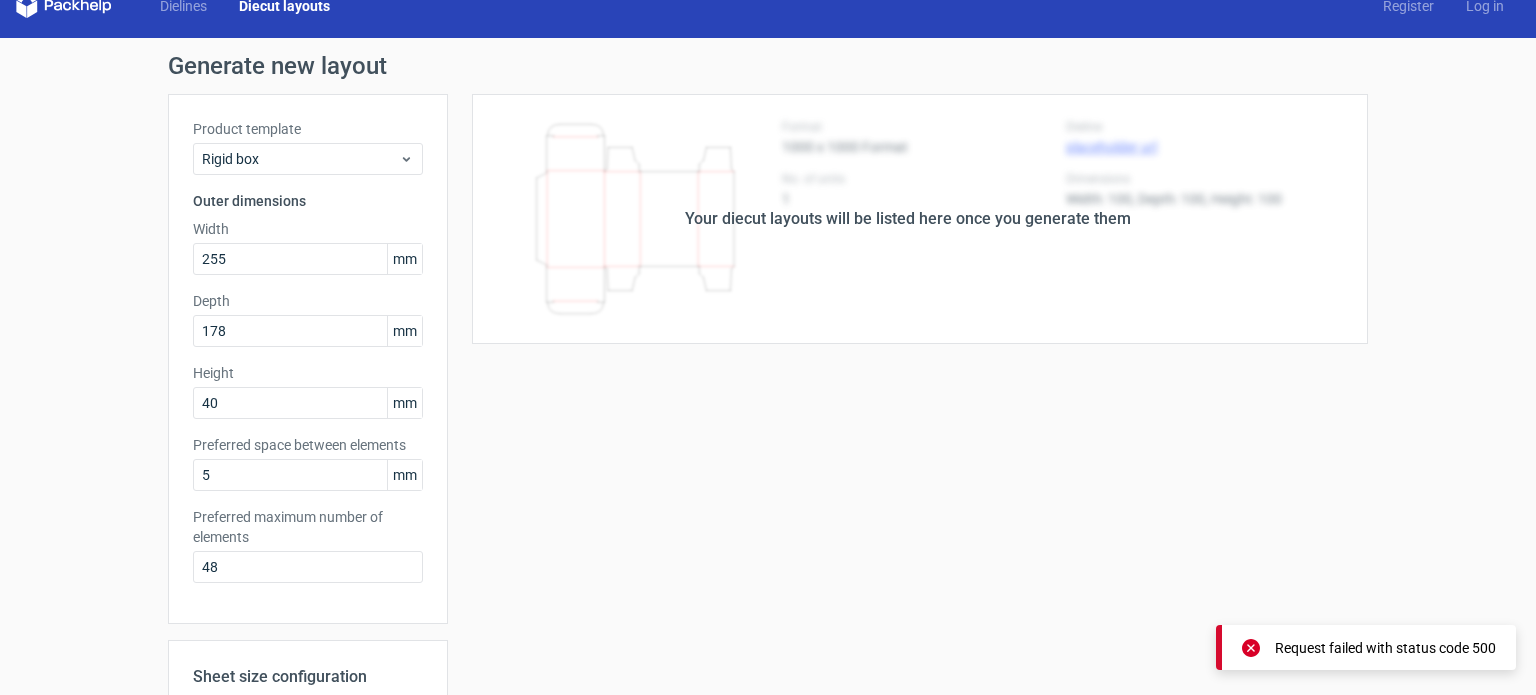 scroll, scrollTop: 0, scrollLeft: 0, axis: both 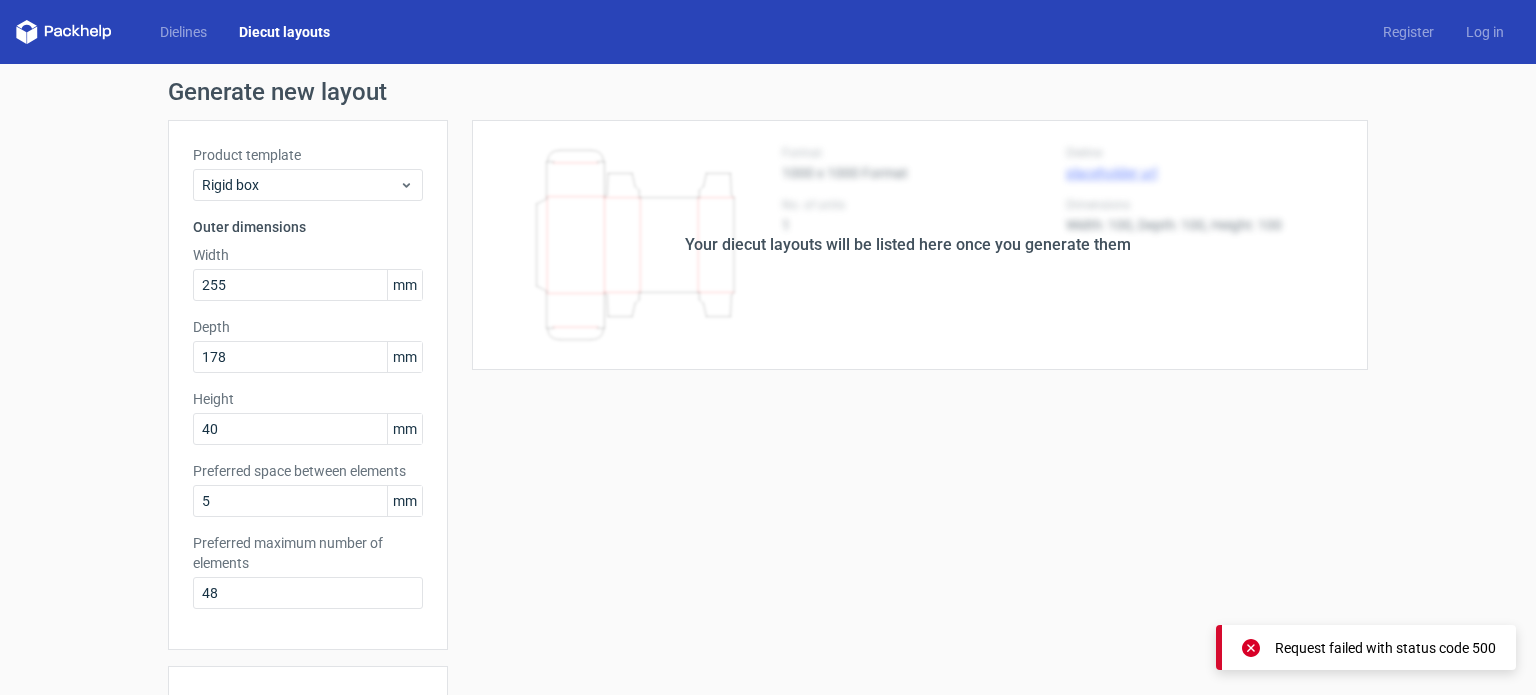 click on "Your diecut layouts will be listed here once you generate them" at bounding box center [908, 245] 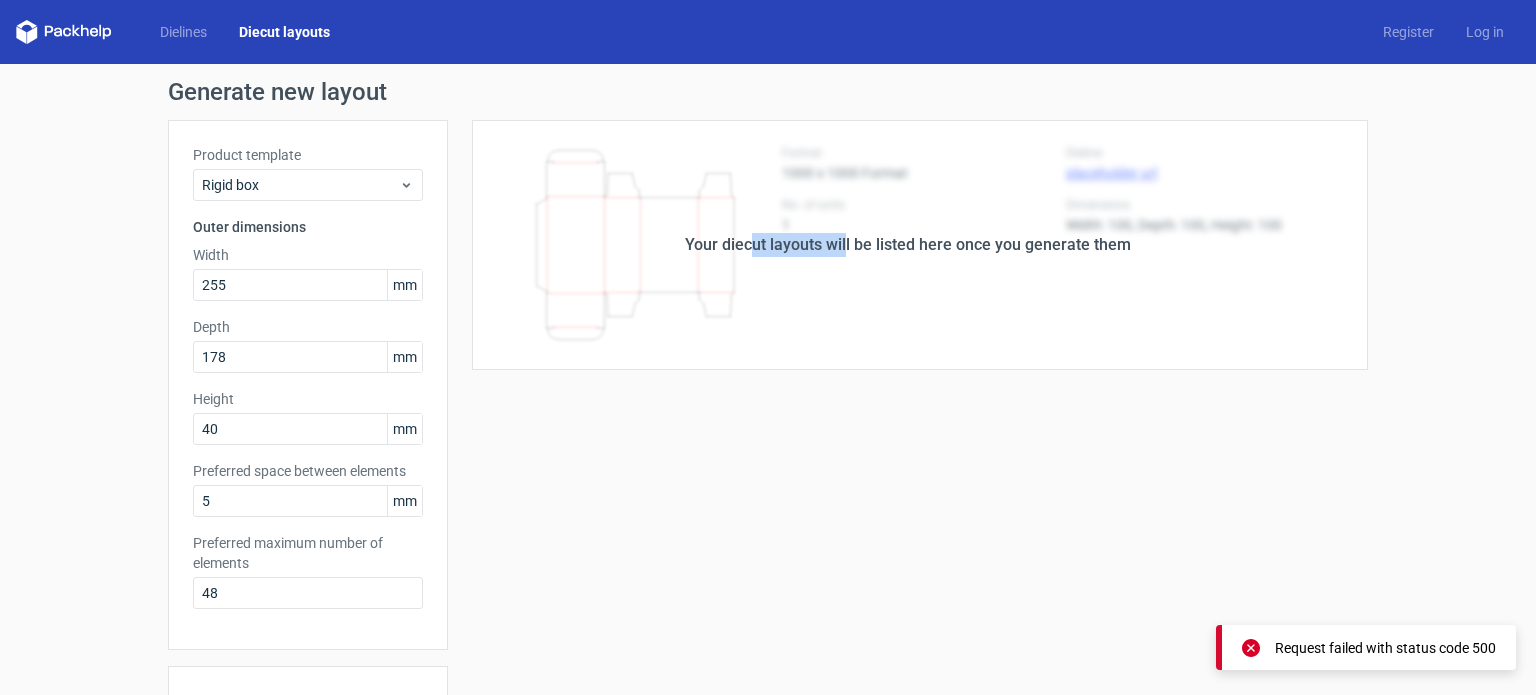 drag, startPoint x: 829, startPoint y: 242, endPoint x: 1214, endPoint y: 213, distance: 386.09067 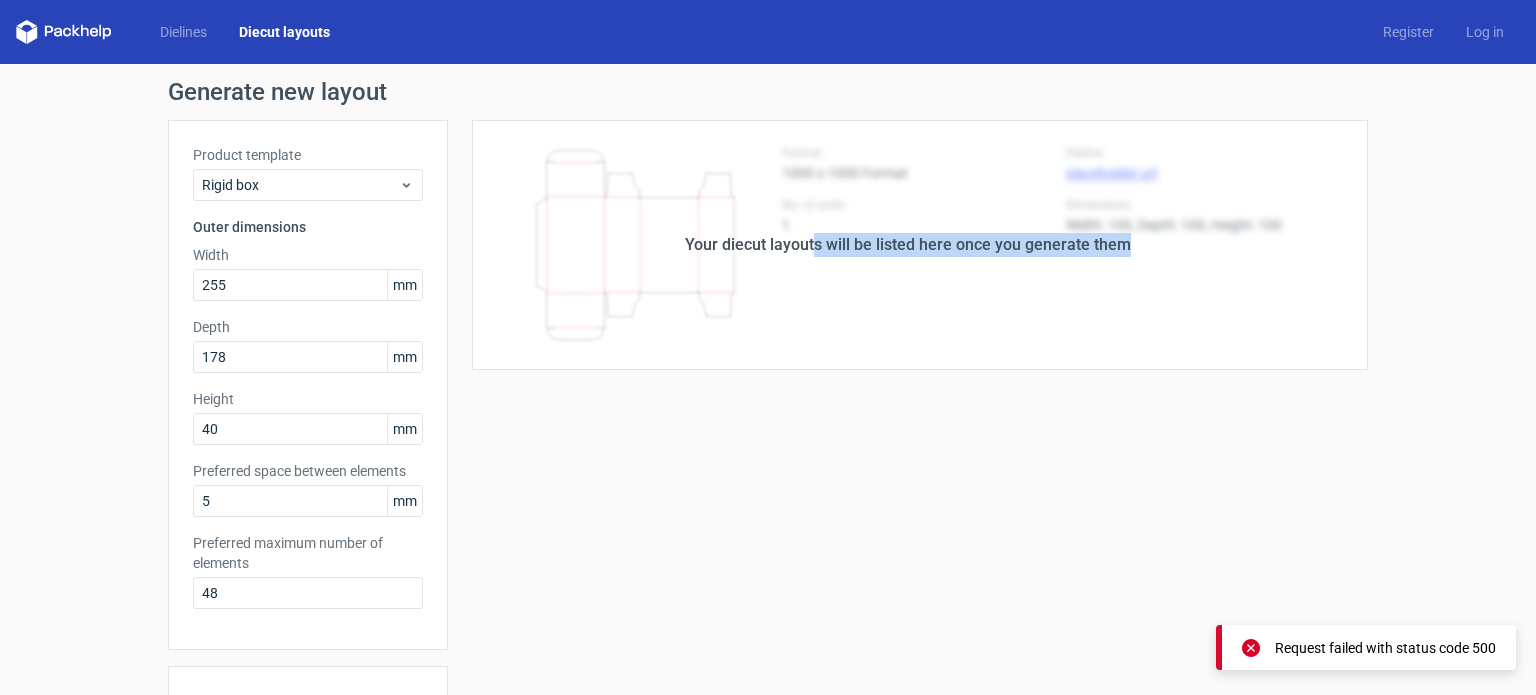 drag, startPoint x: 1284, startPoint y: 188, endPoint x: 598, endPoint y: 248, distance: 688.6189 